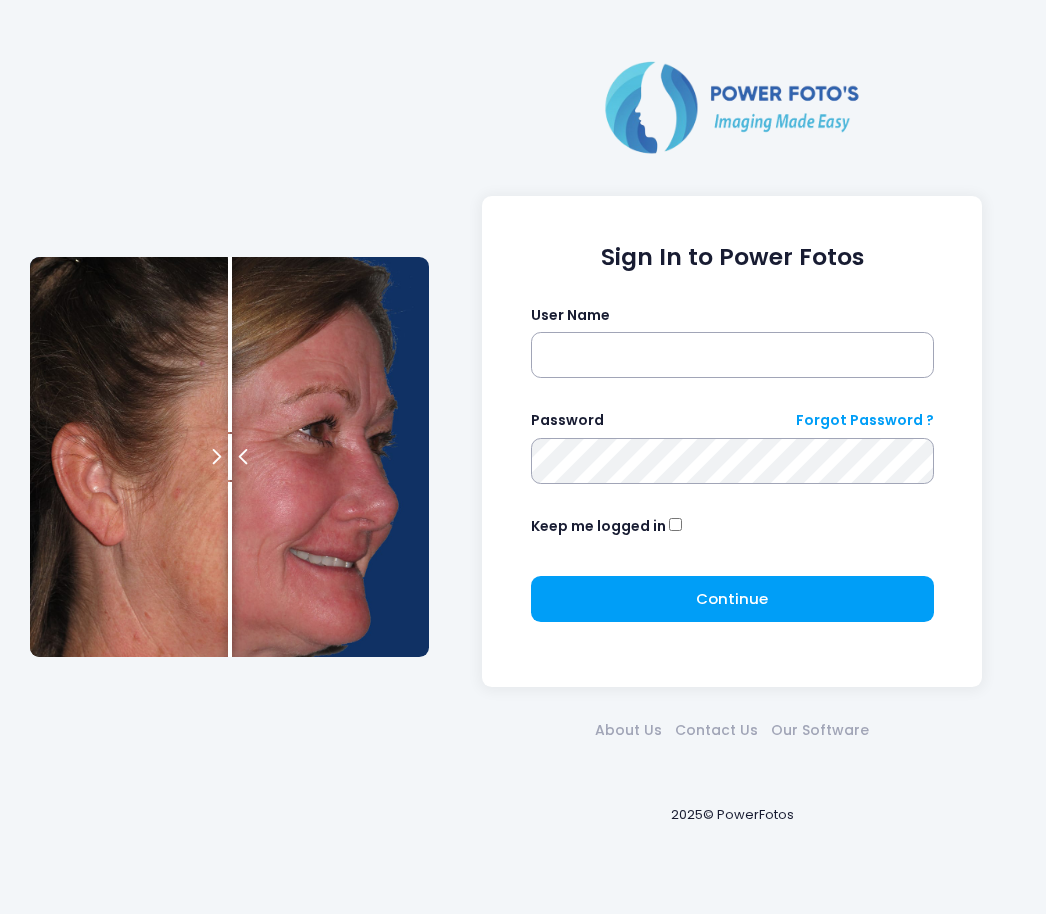 scroll, scrollTop: 0, scrollLeft: 0, axis: both 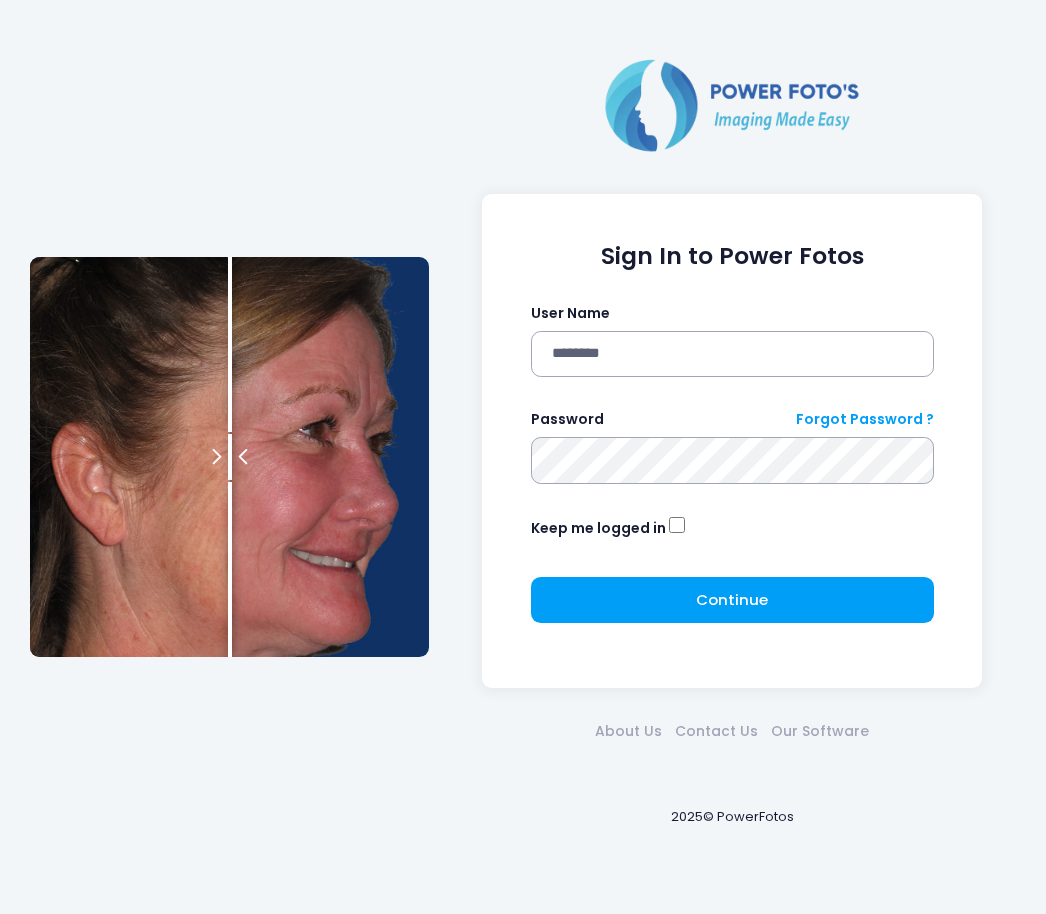 click at bounding box center [0, 0] 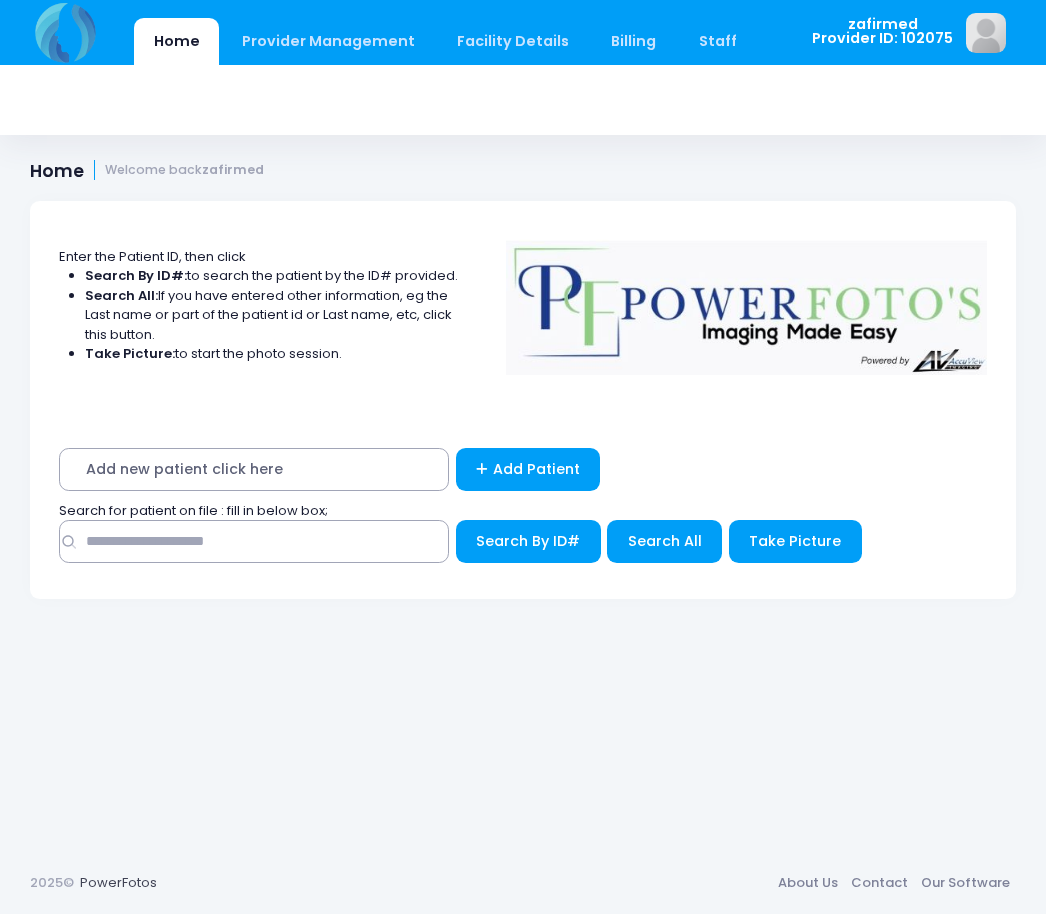 scroll, scrollTop: 0, scrollLeft: 0, axis: both 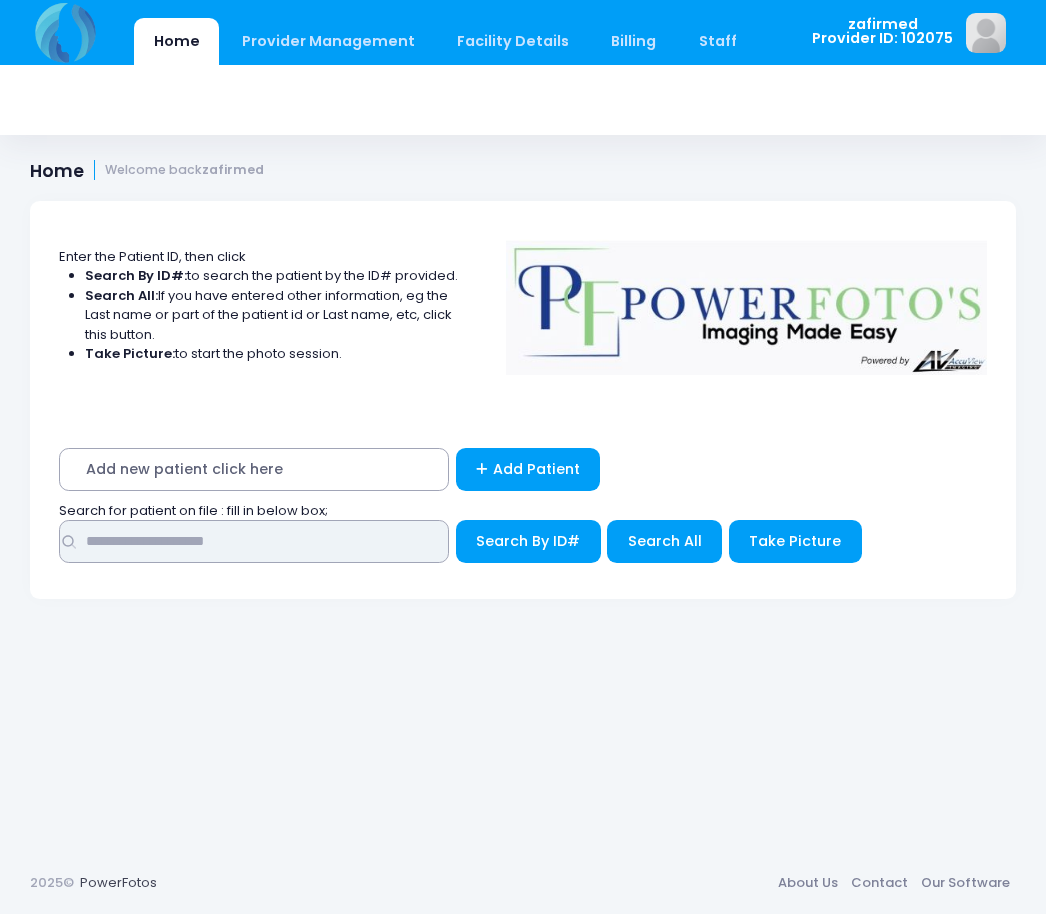 click at bounding box center [254, 541] 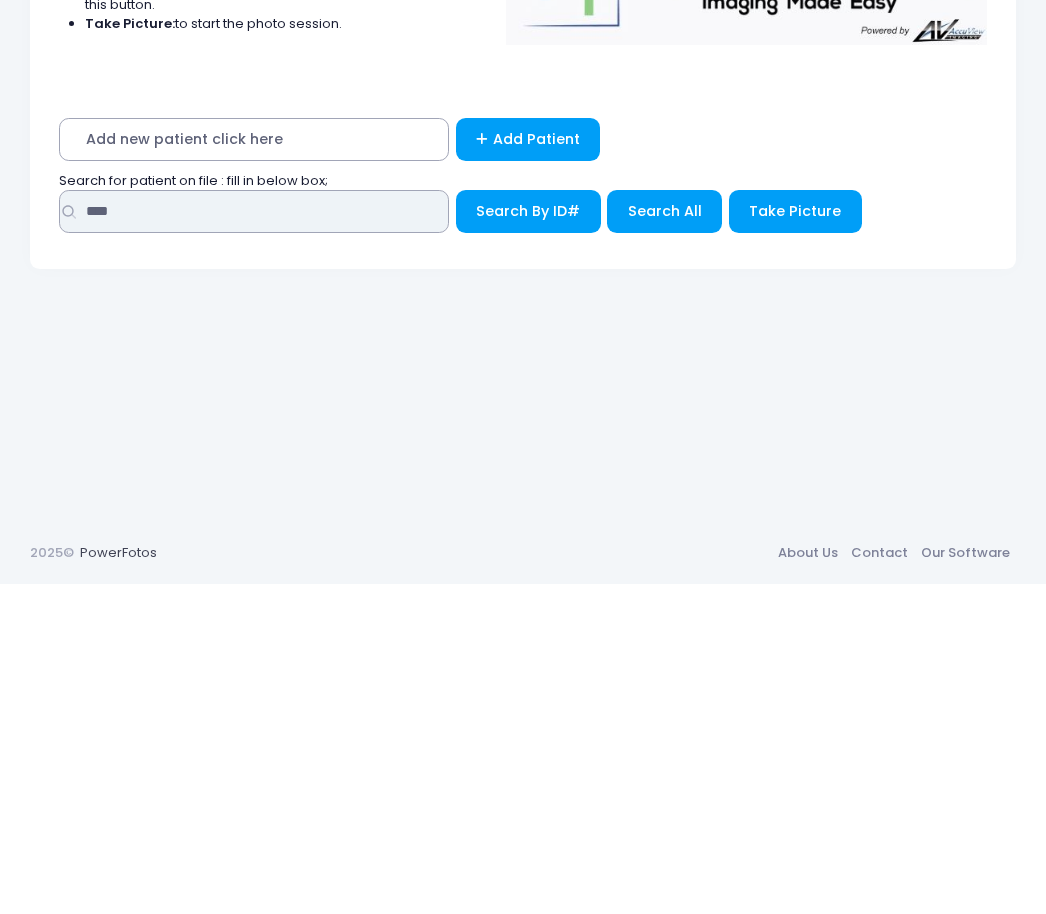 type on "****" 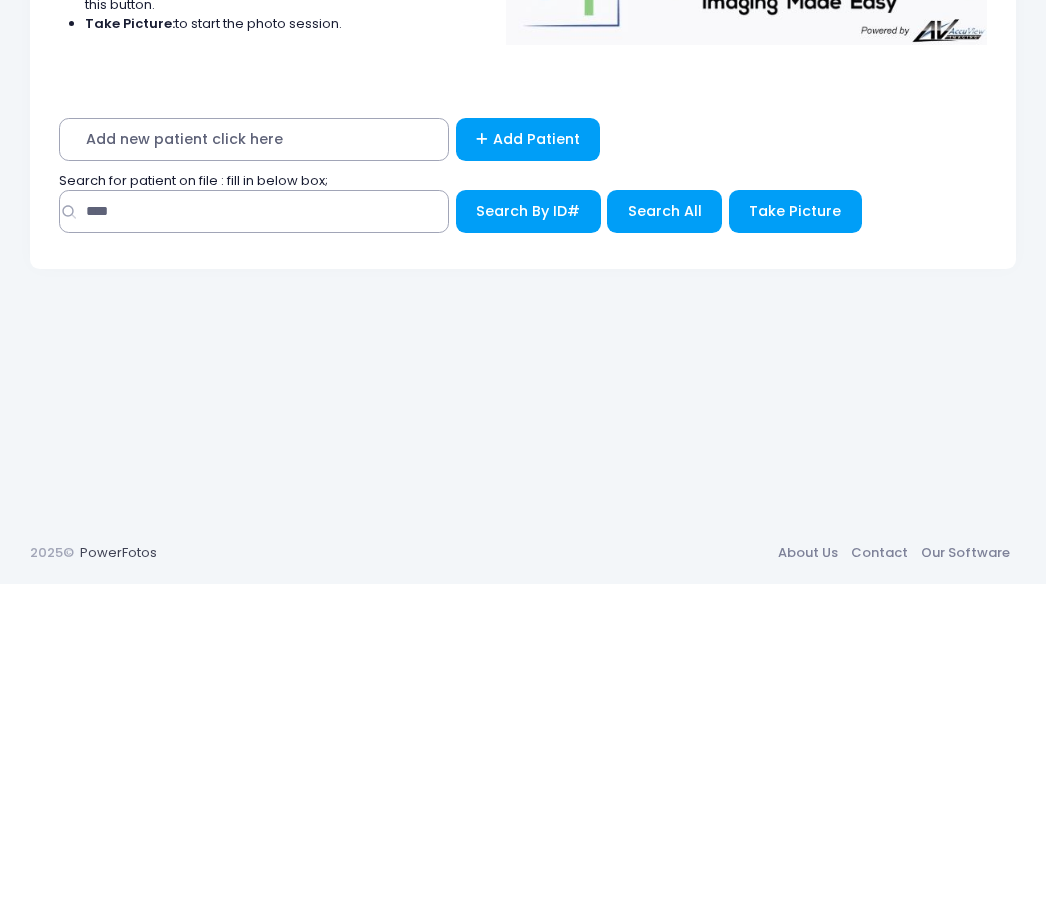 click on "Search By ID#" at bounding box center [528, 541] 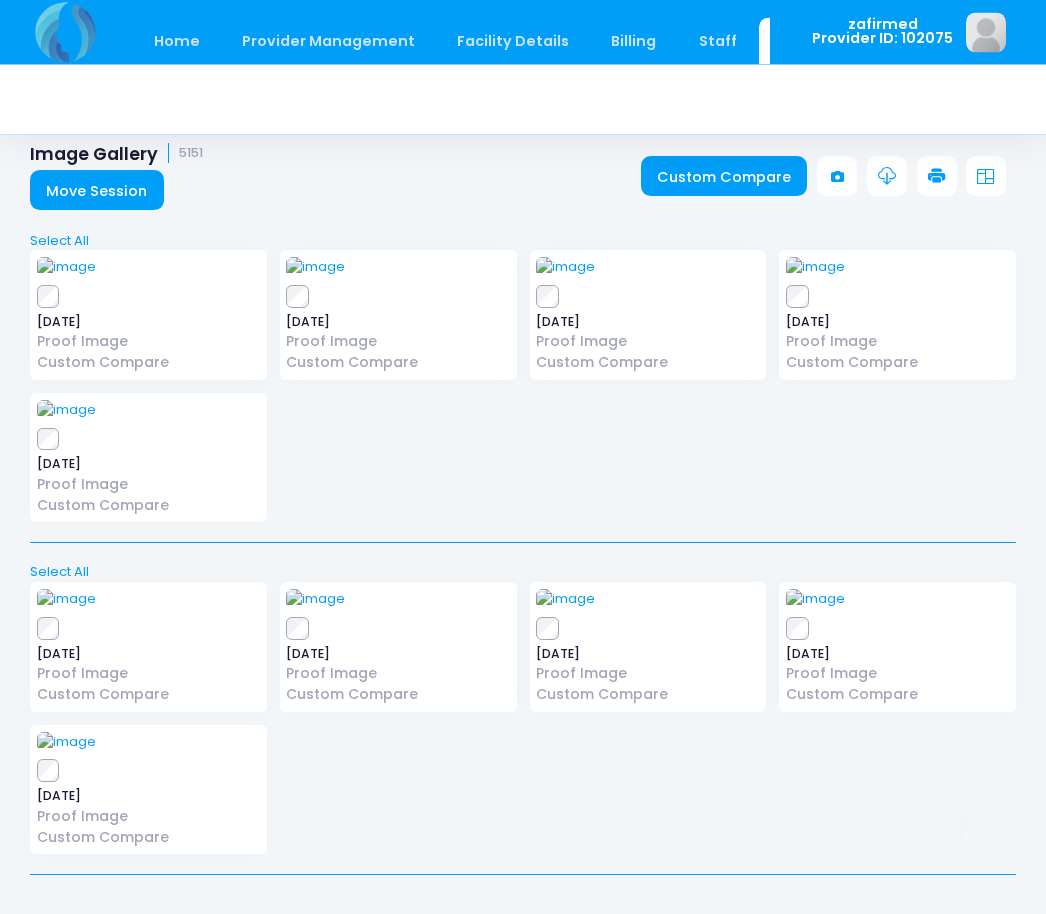 scroll, scrollTop: 17, scrollLeft: 0, axis: vertical 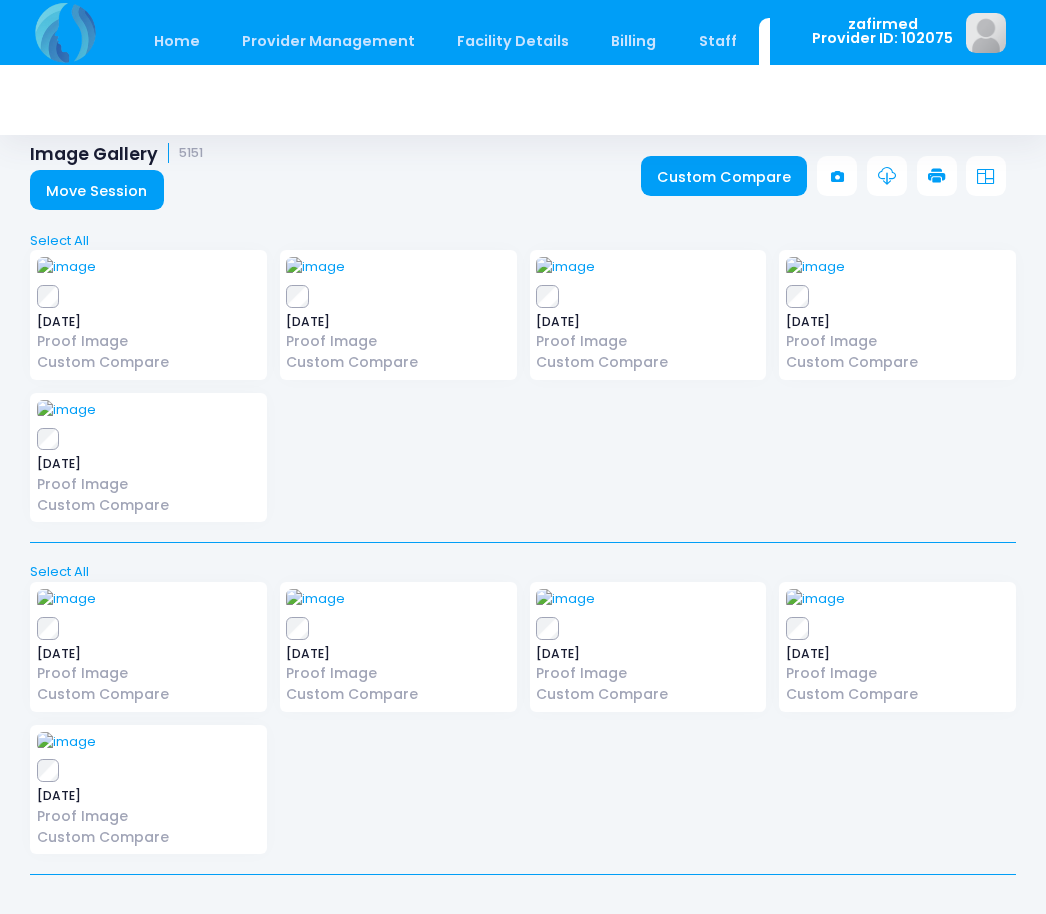 click at bounding box center (815, 267) 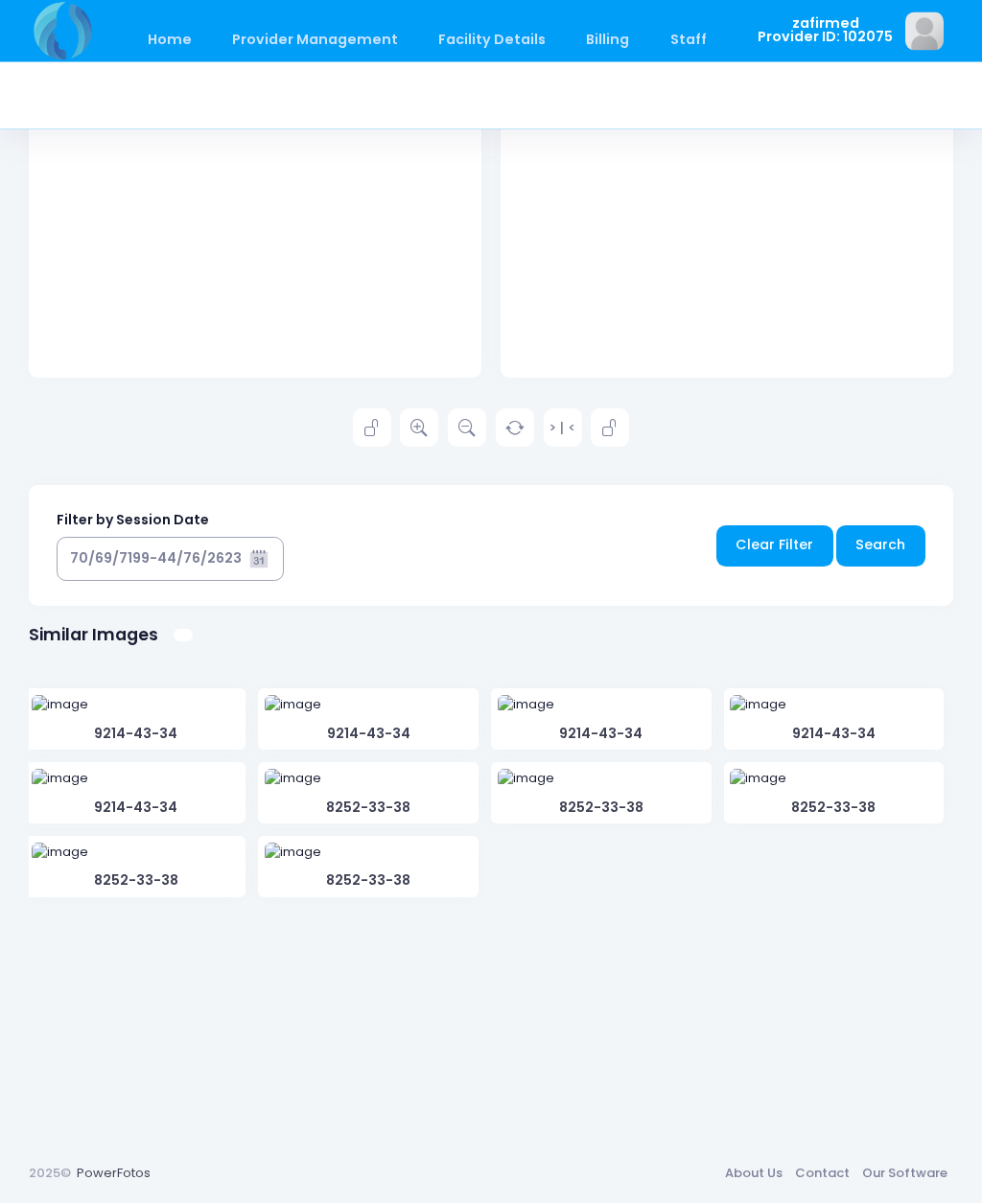 scroll, scrollTop: 618, scrollLeft: 0, axis: vertical 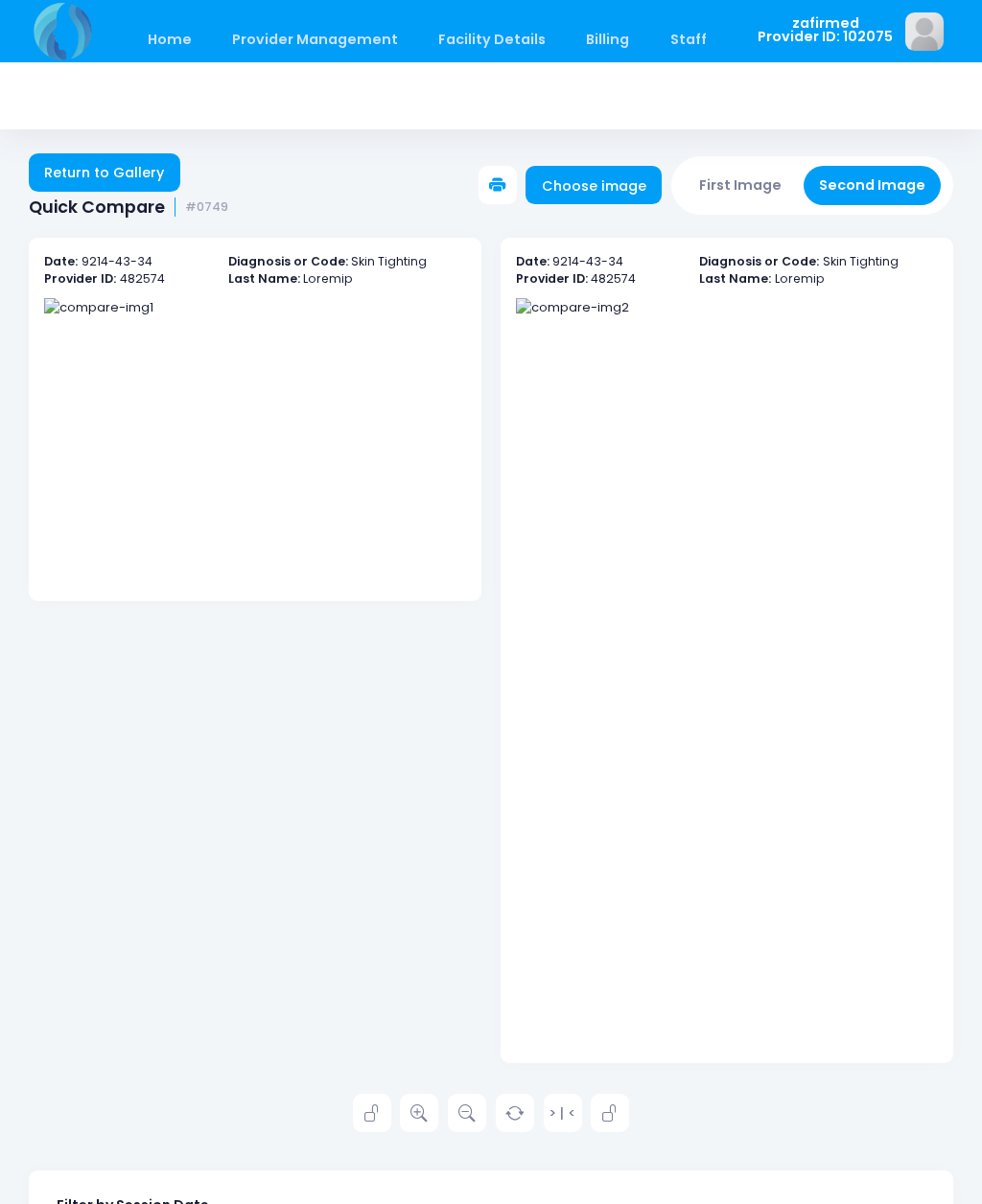 click on "First Image" at bounding box center (740, 185) 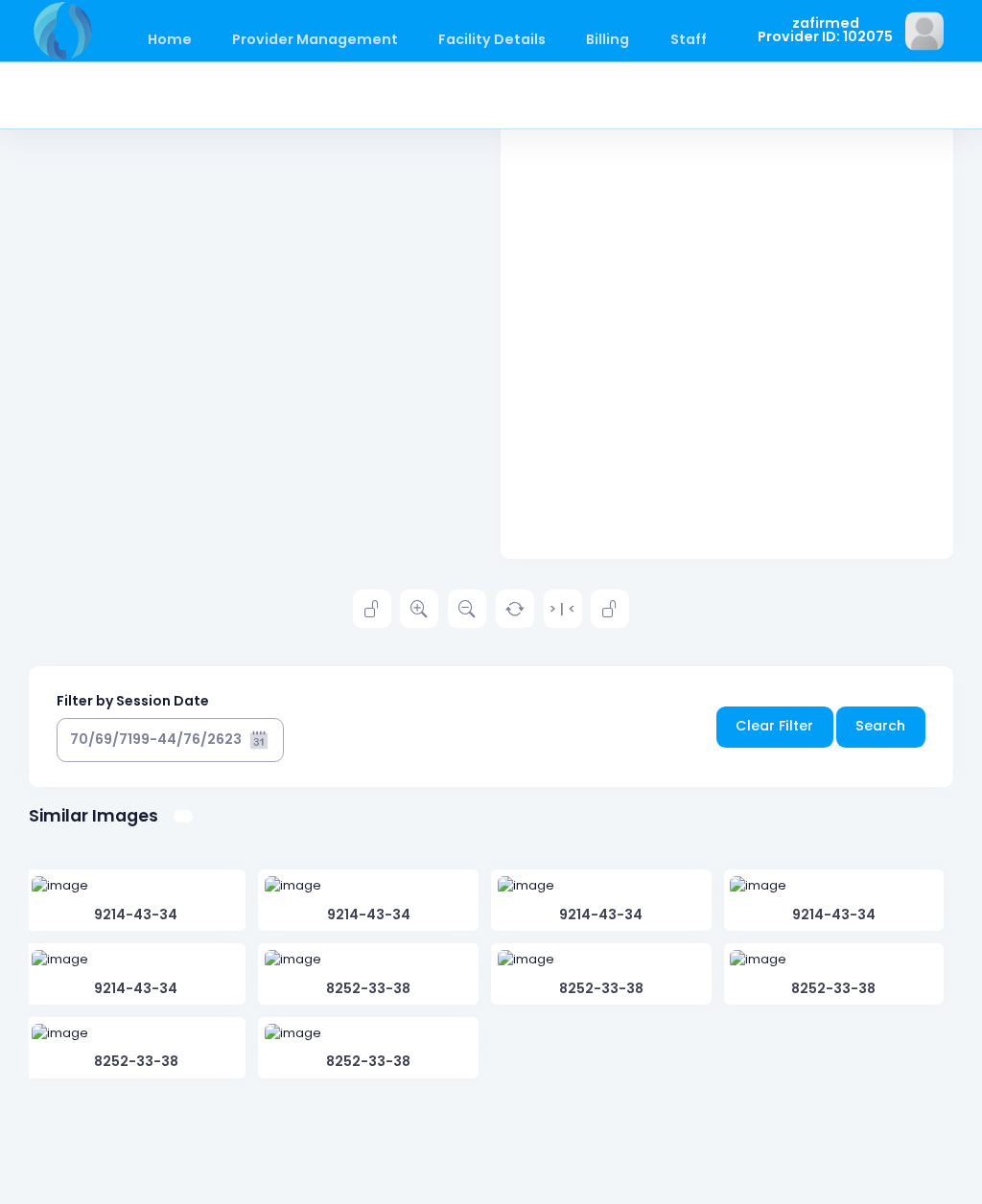 scroll, scrollTop: 618, scrollLeft: 0, axis: vertical 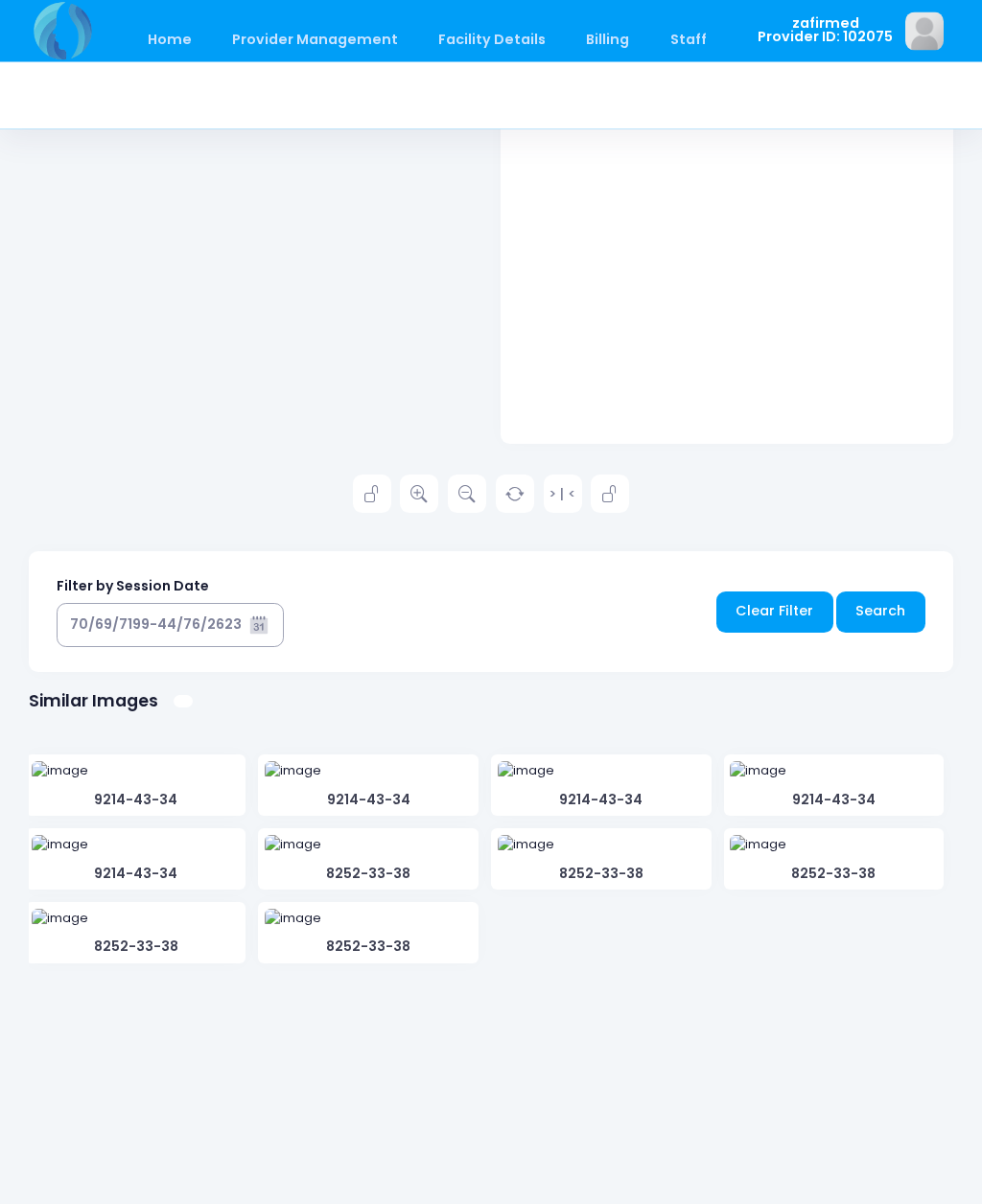 click at bounding box center [59, 772] 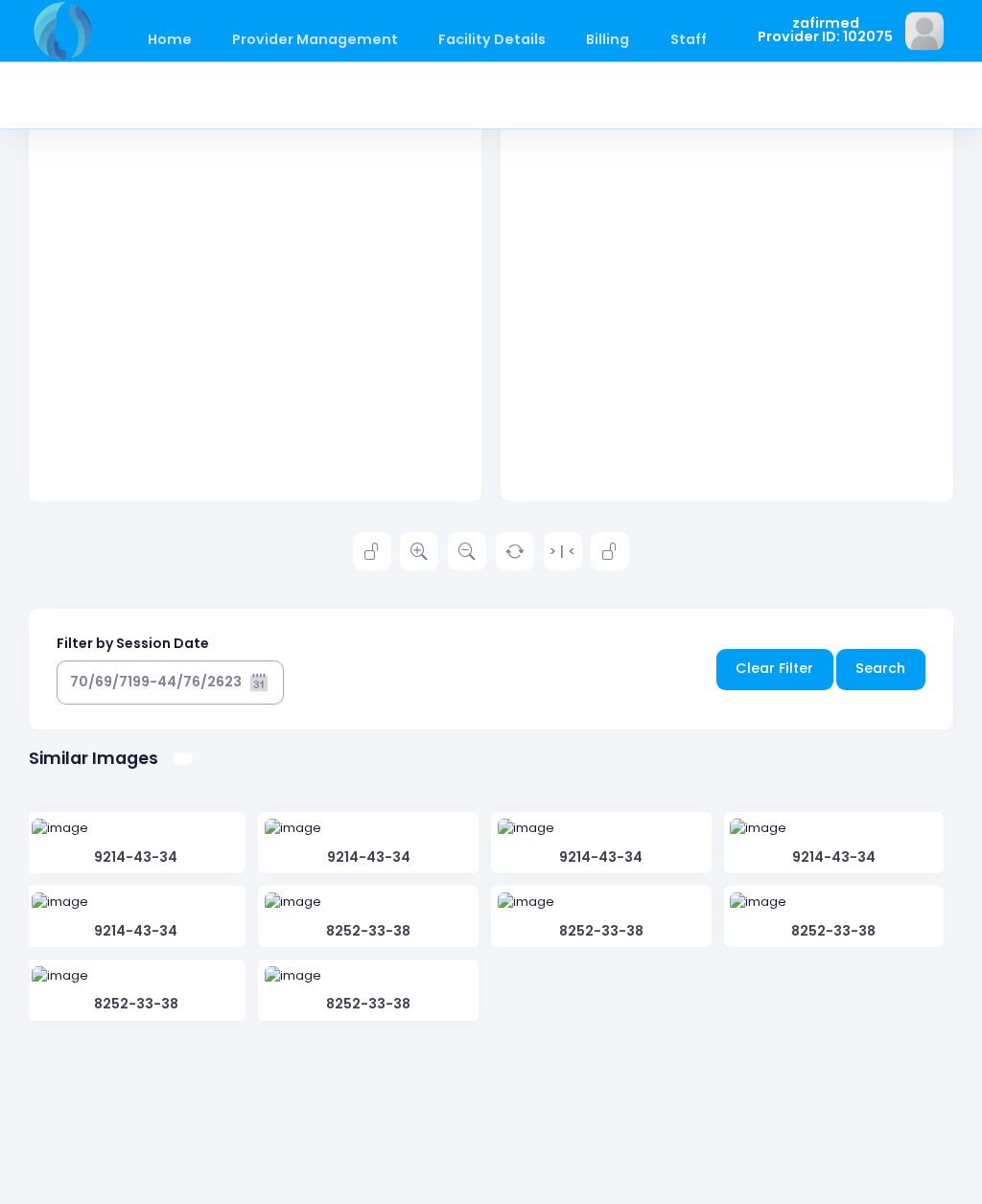 scroll, scrollTop: 618, scrollLeft: 0, axis: vertical 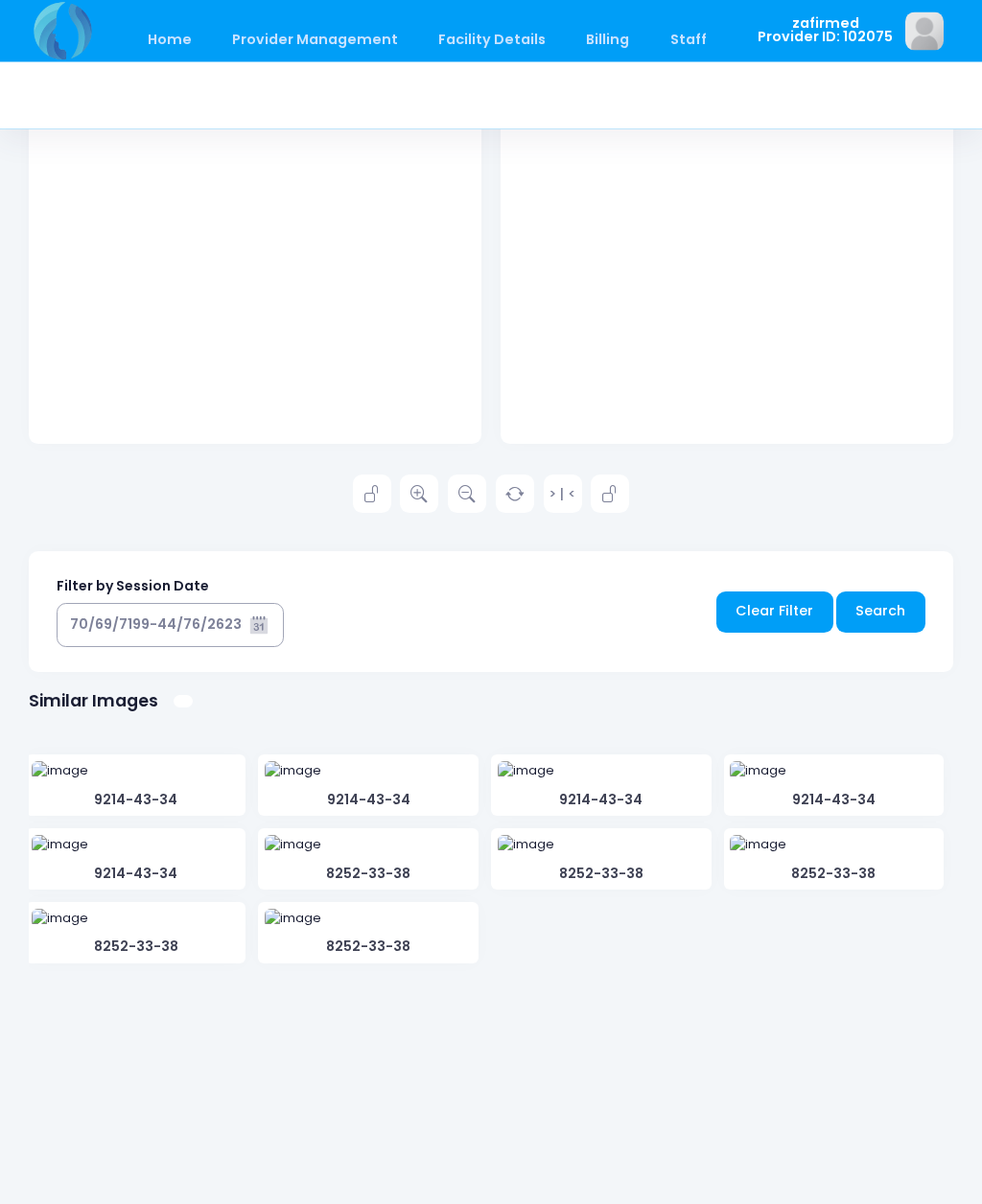 click at bounding box center [59, 772] 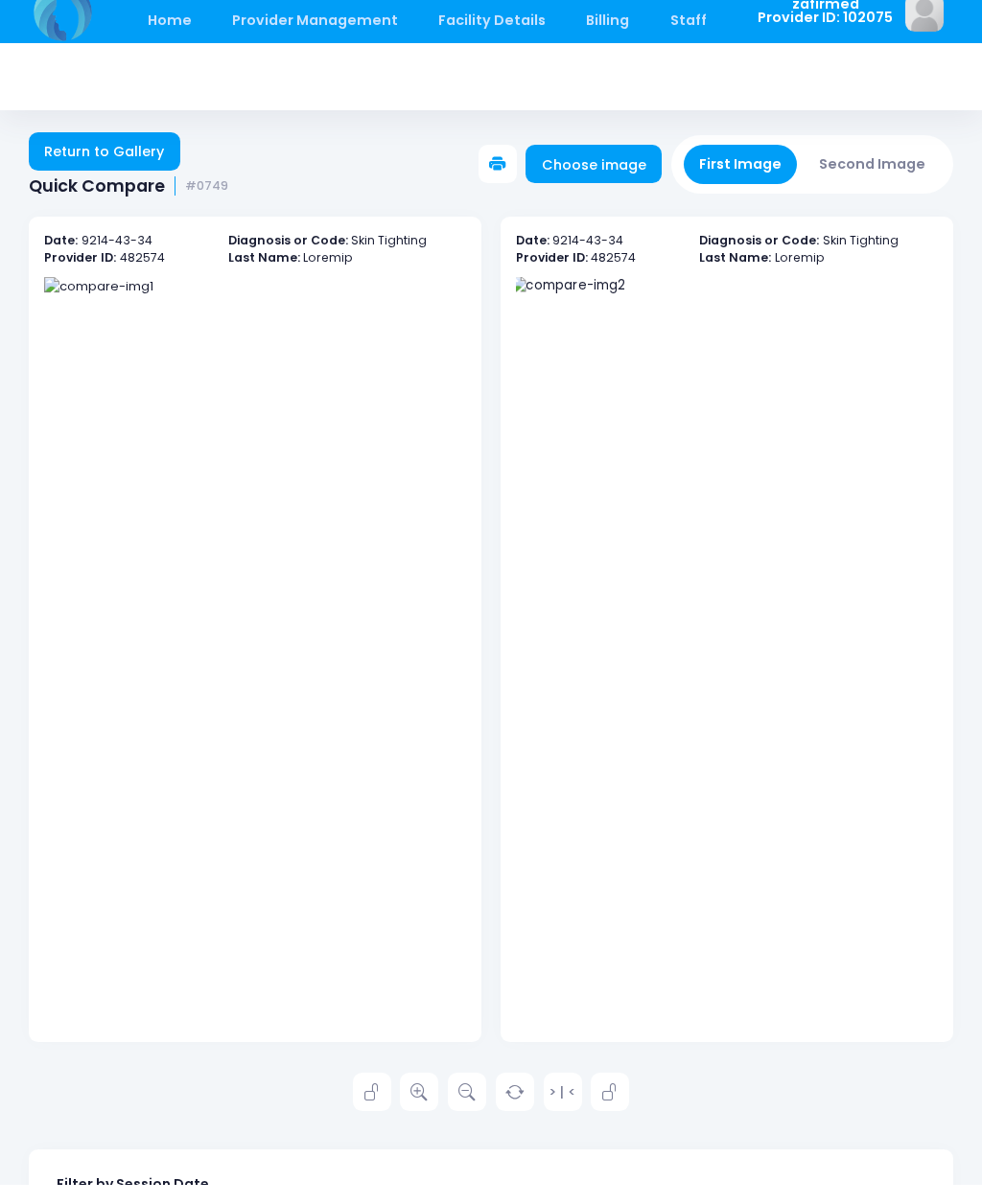 scroll, scrollTop: 24, scrollLeft: 0, axis: vertical 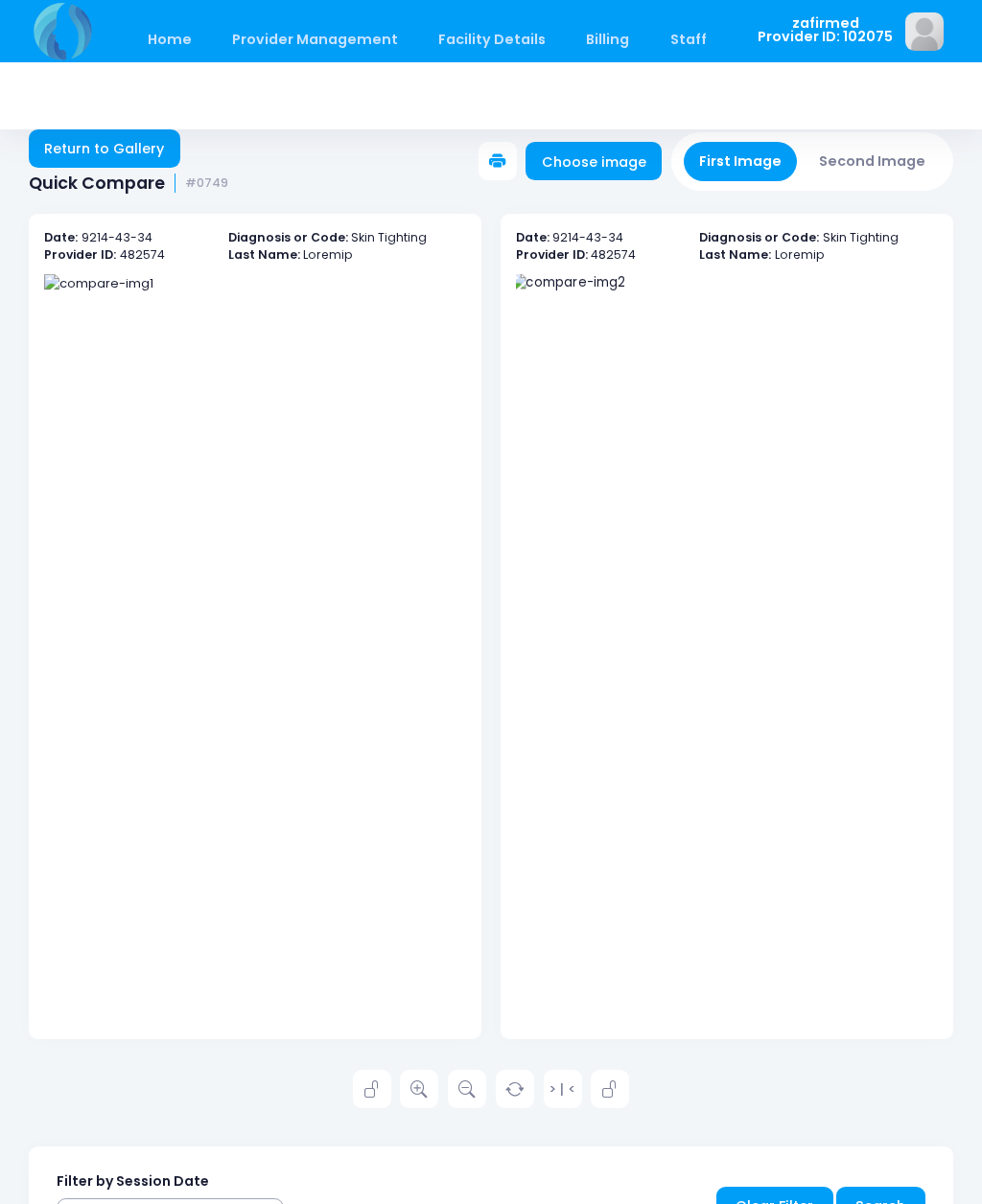 click on "Second Image" at bounding box center [873, 161] 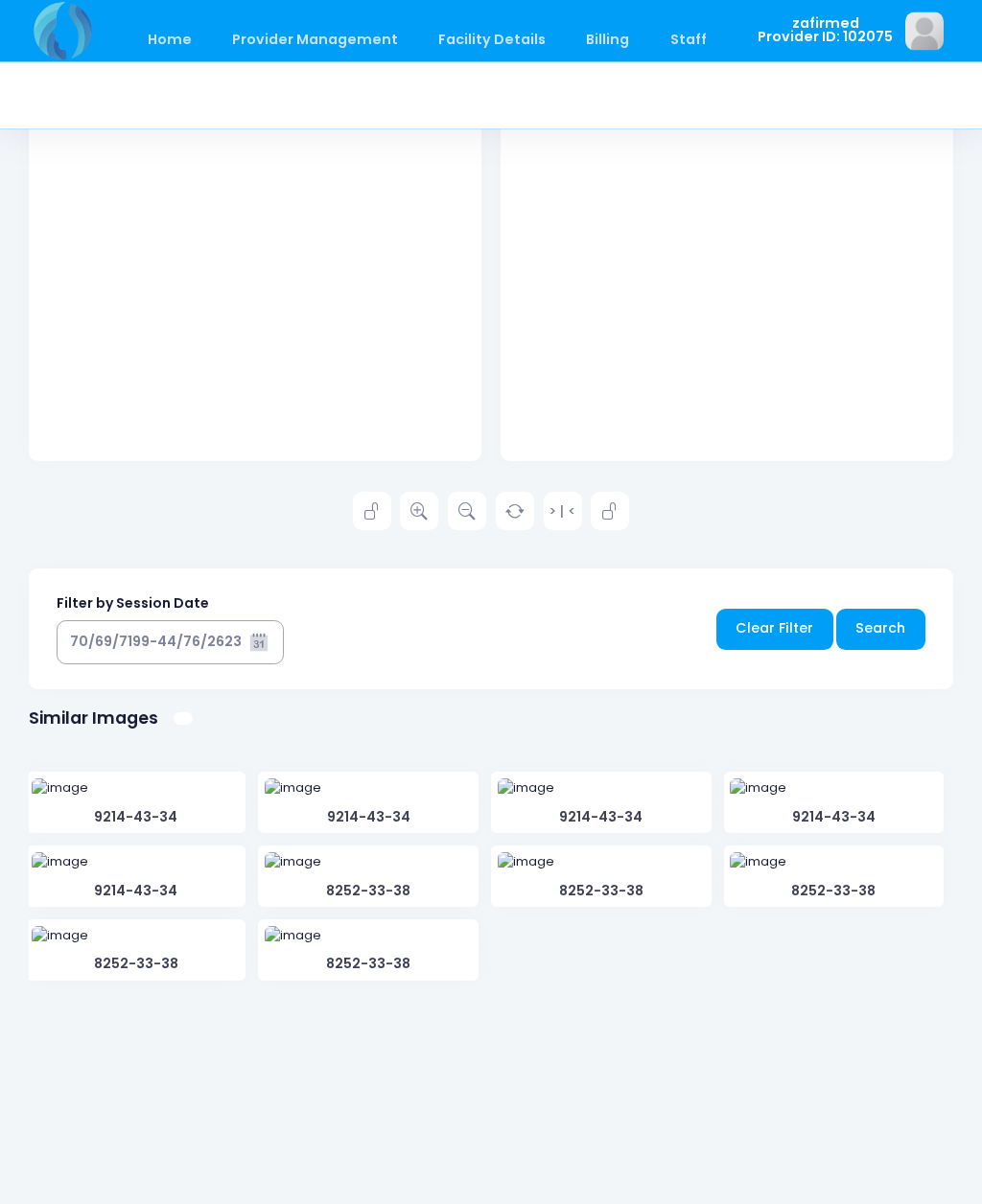 scroll, scrollTop: 618, scrollLeft: 0, axis: vertical 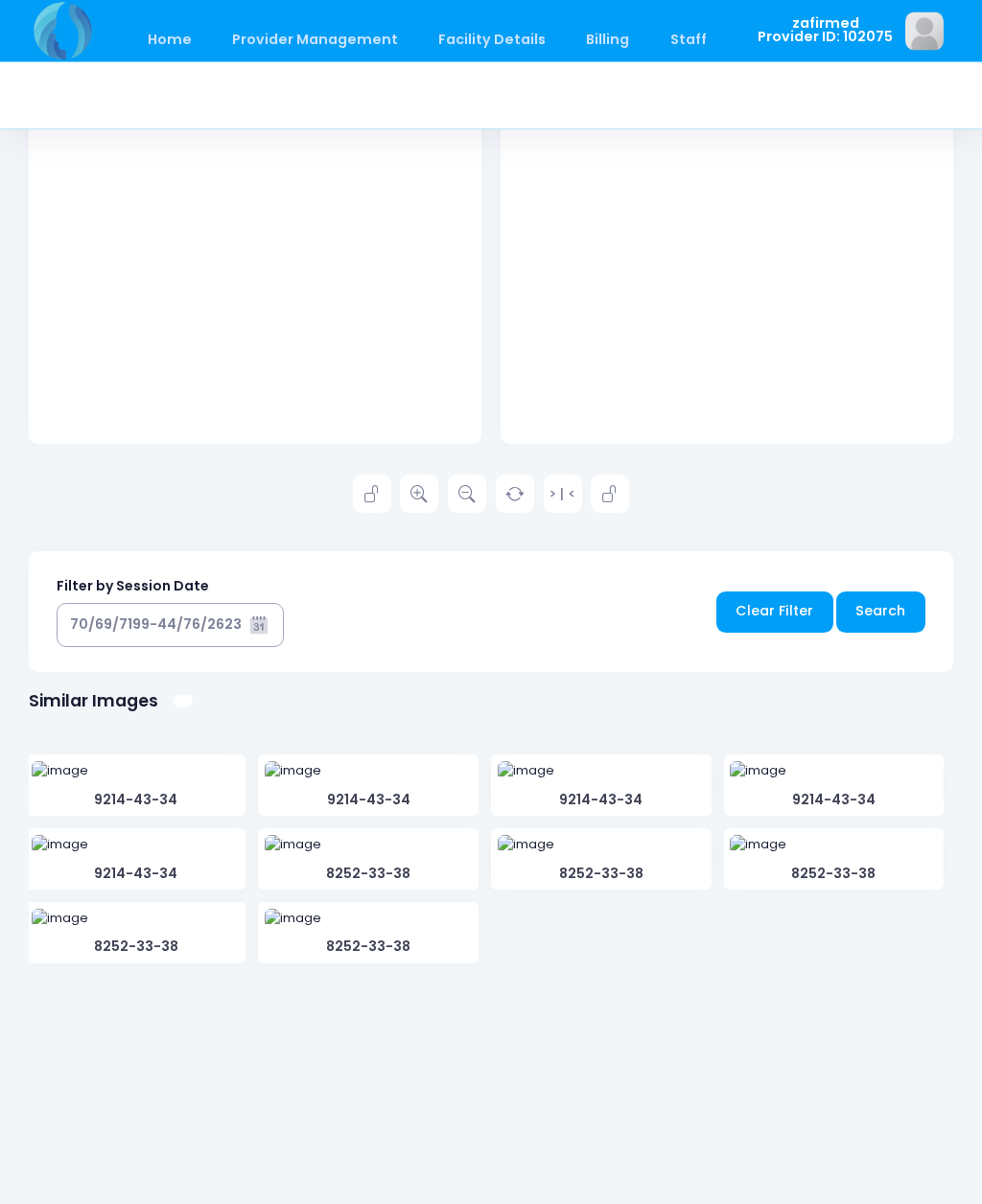 click at bounding box center (59, 772) 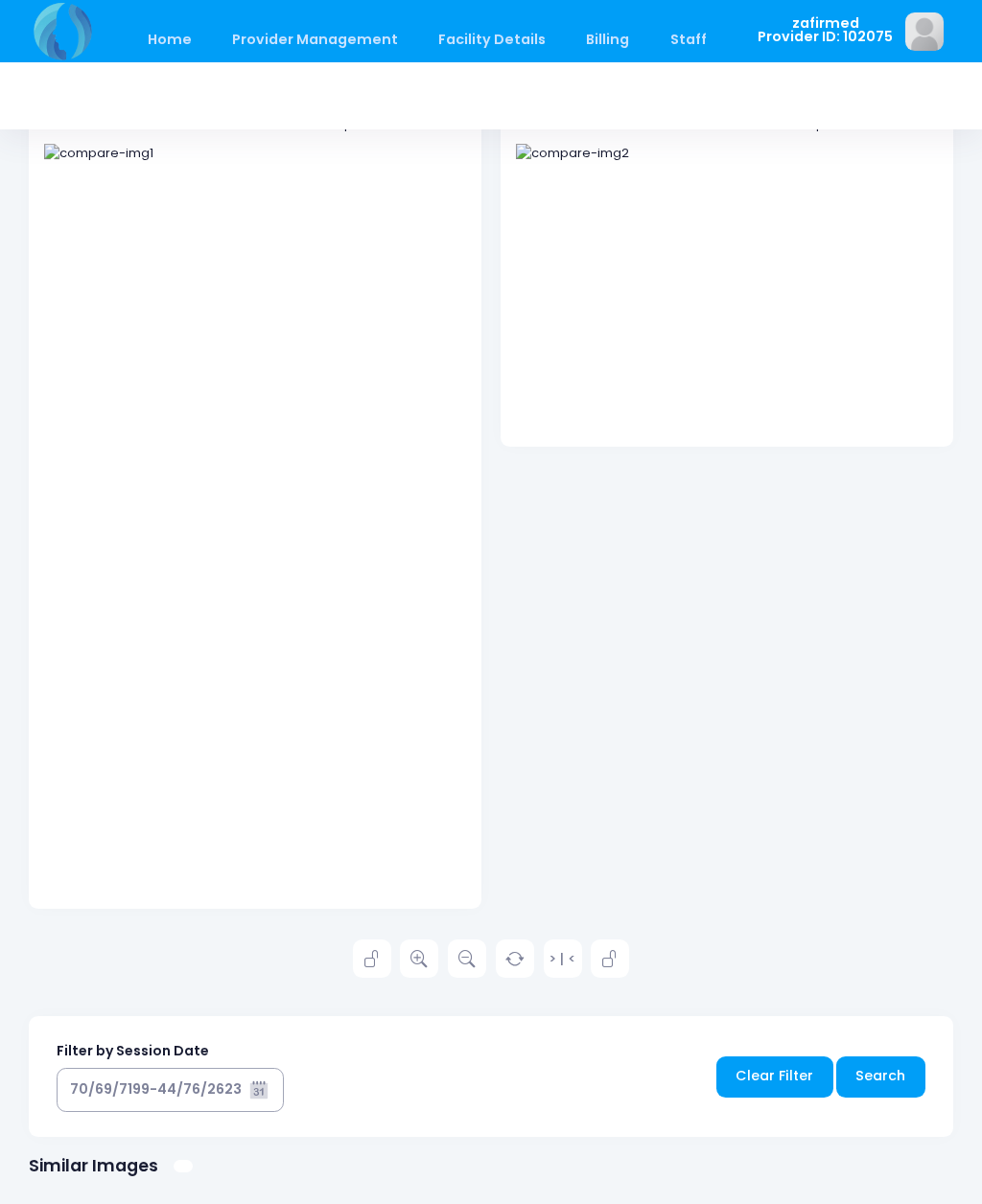 scroll, scrollTop: 86, scrollLeft: 0, axis: vertical 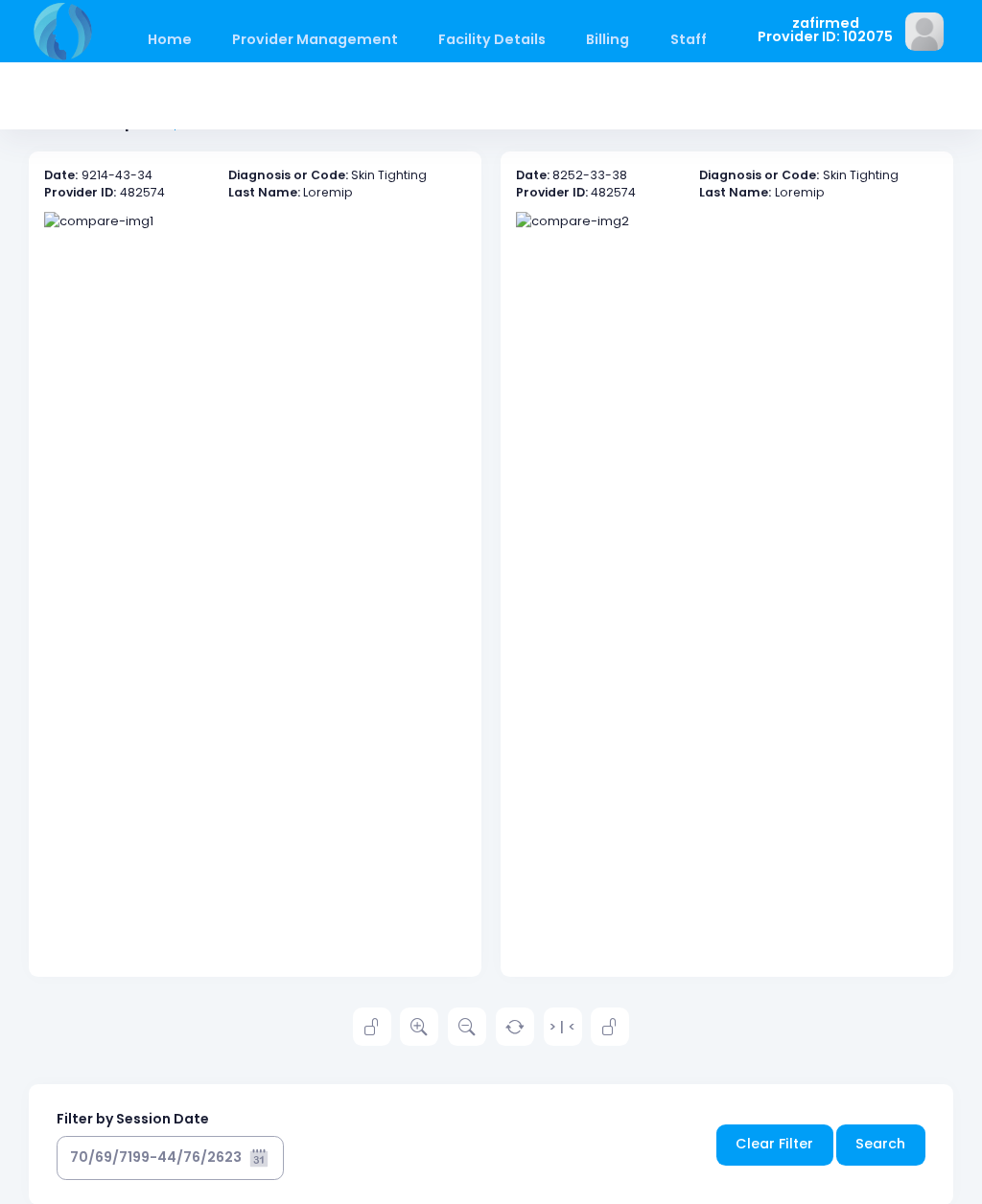 click on "Home" at bounding box center [169, 39] 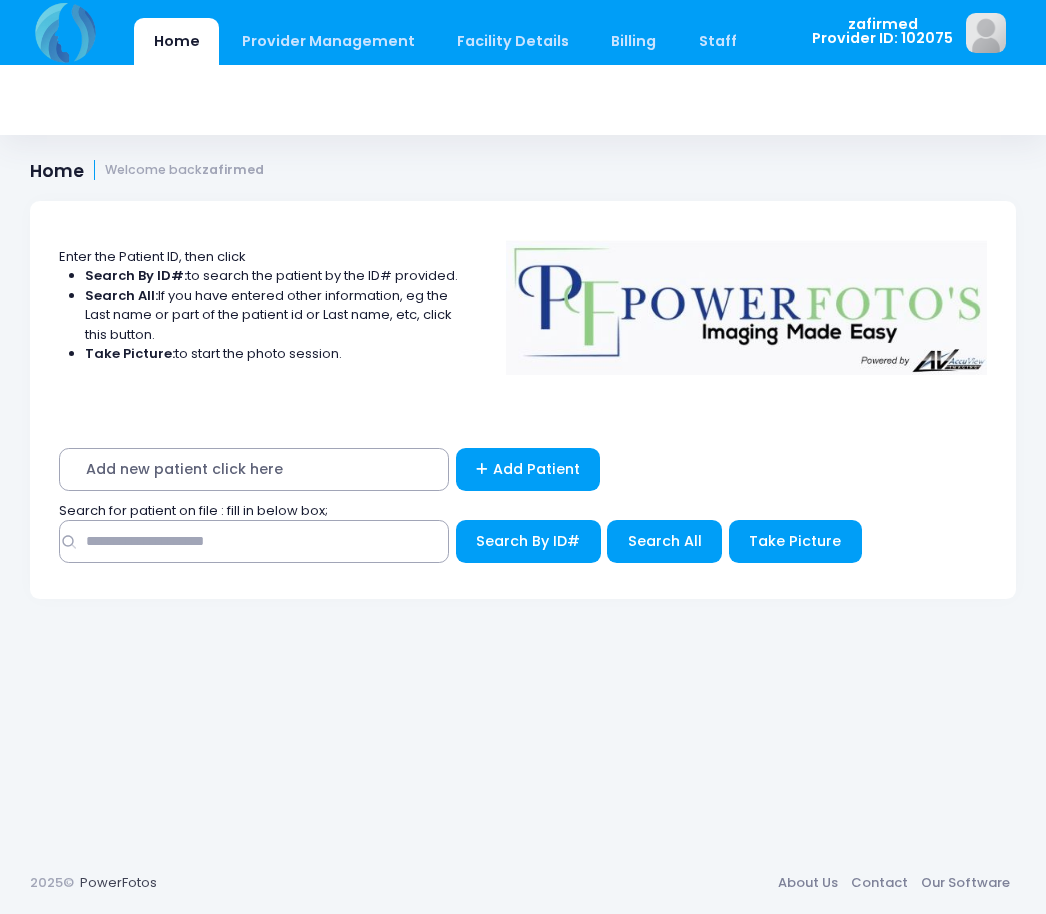 scroll, scrollTop: 0, scrollLeft: 0, axis: both 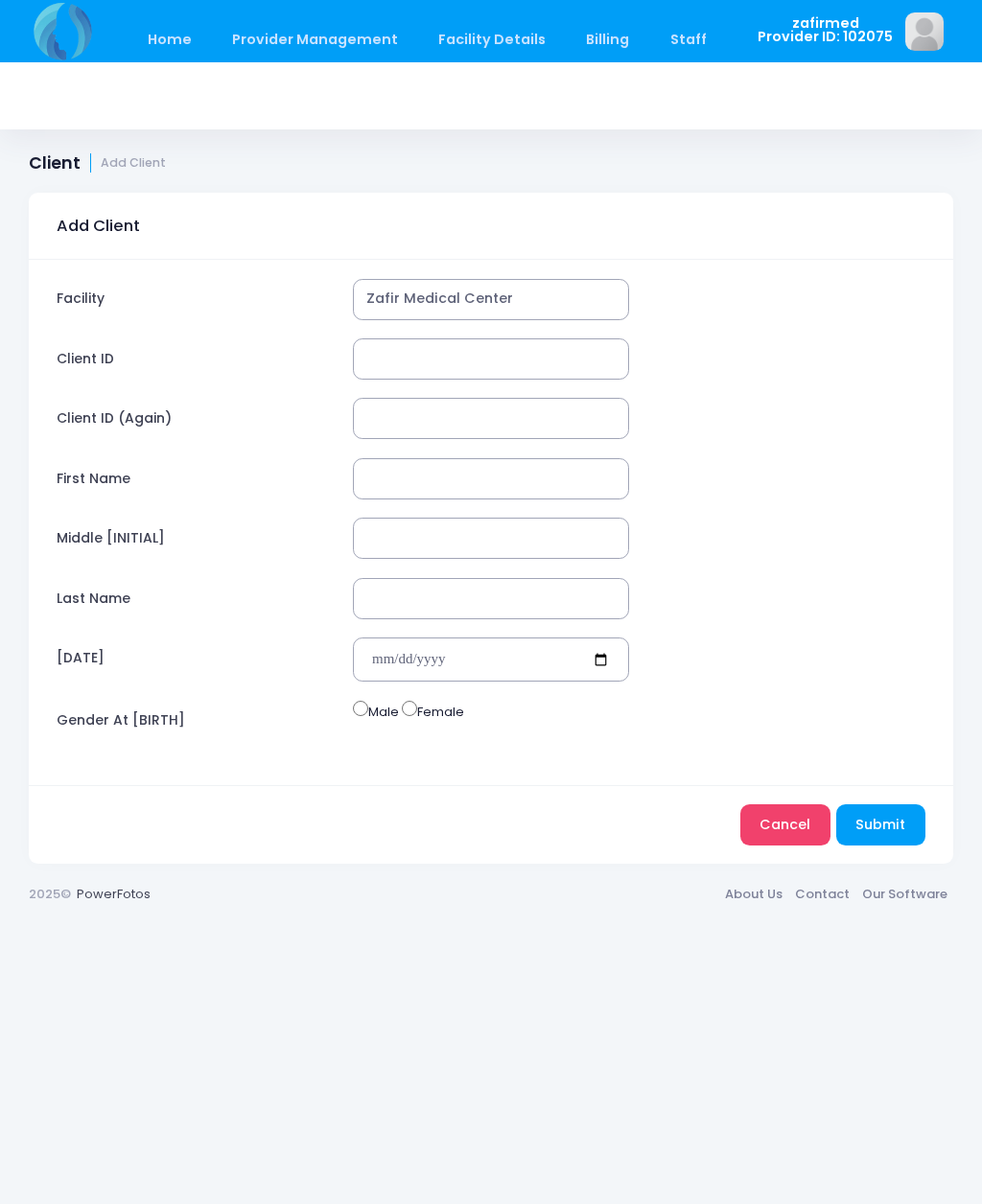 click on "Client ID" at bounding box center (491, 359) 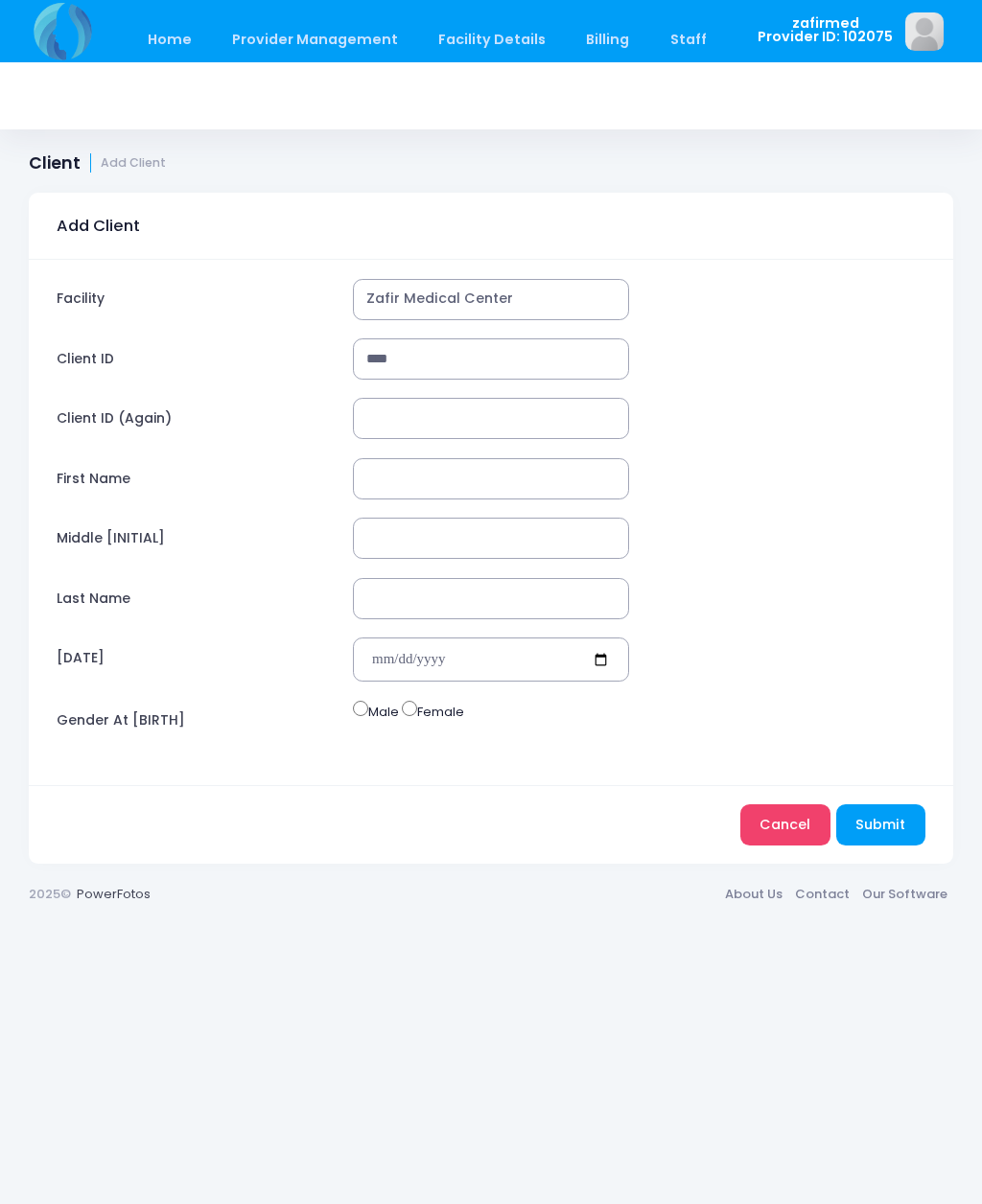 type on "****" 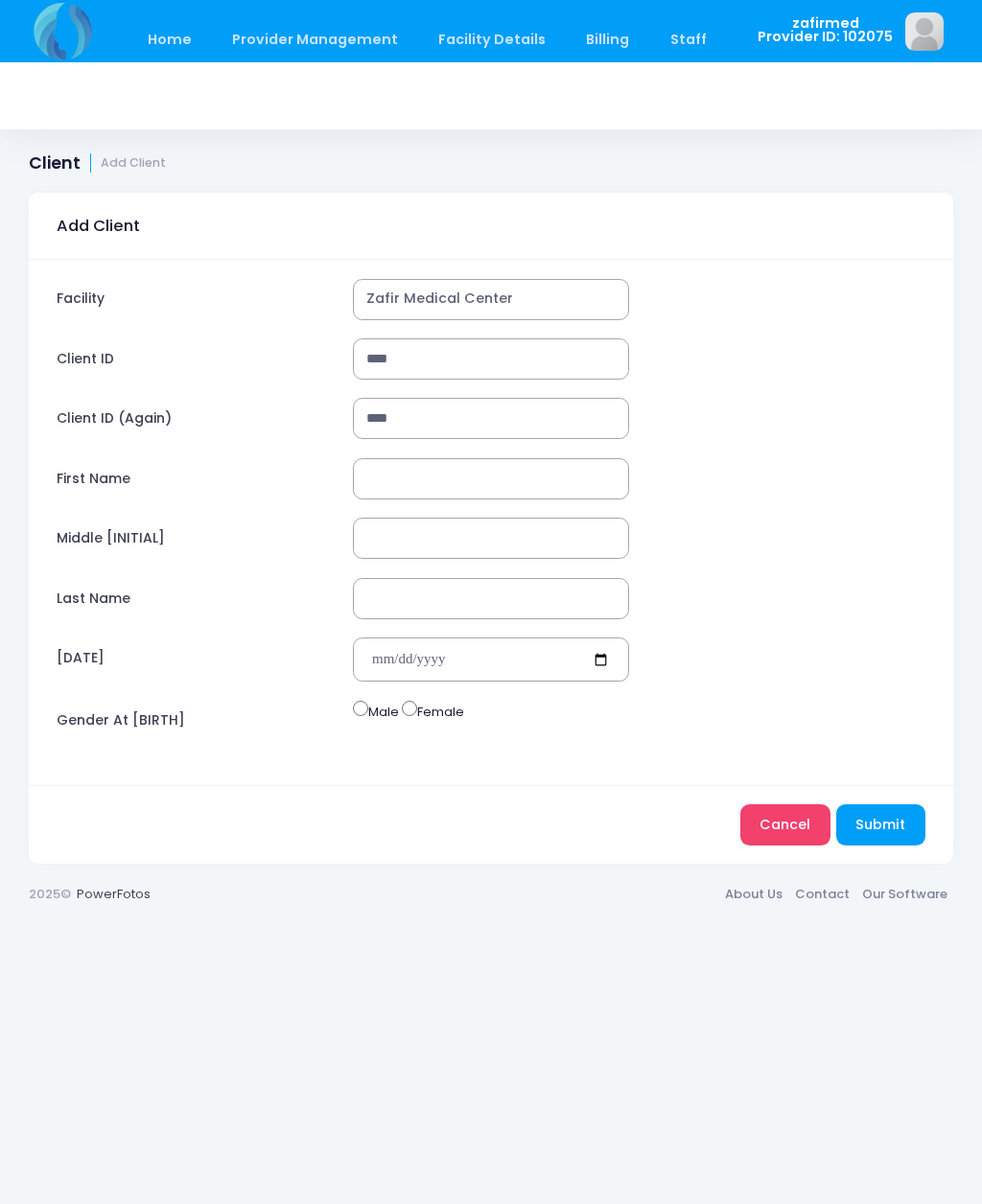 type on "****" 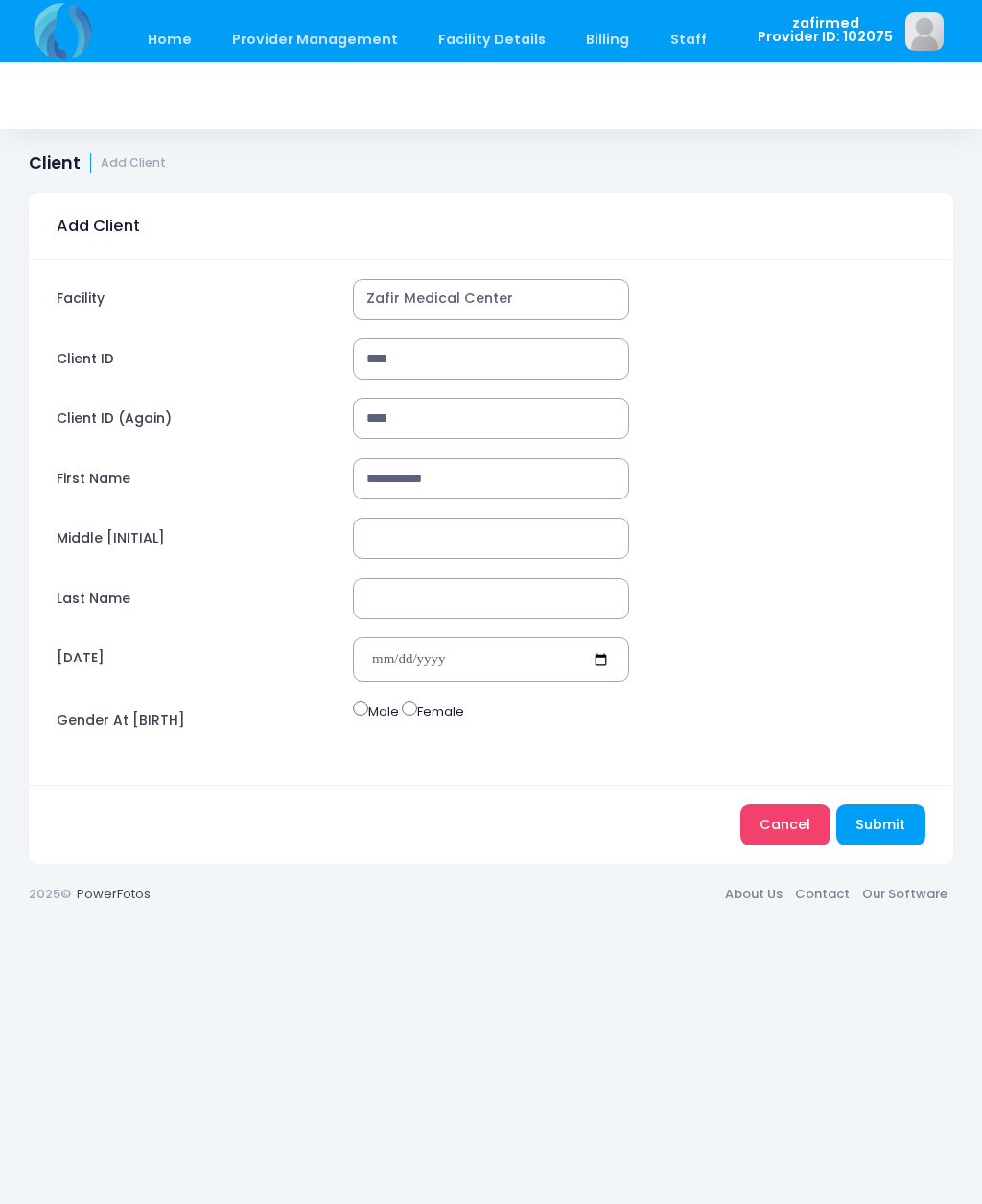 type on "**********" 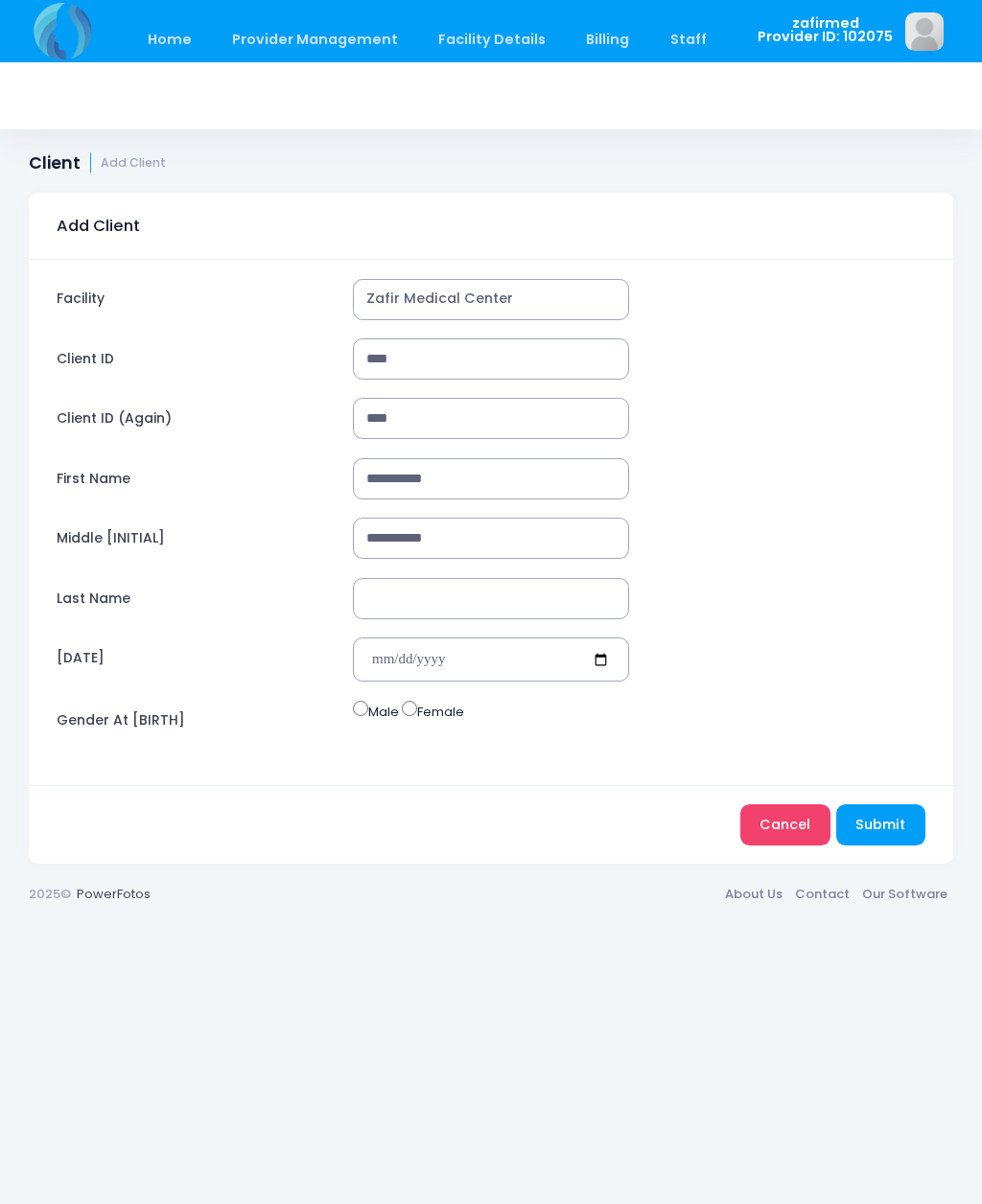 type on "**********" 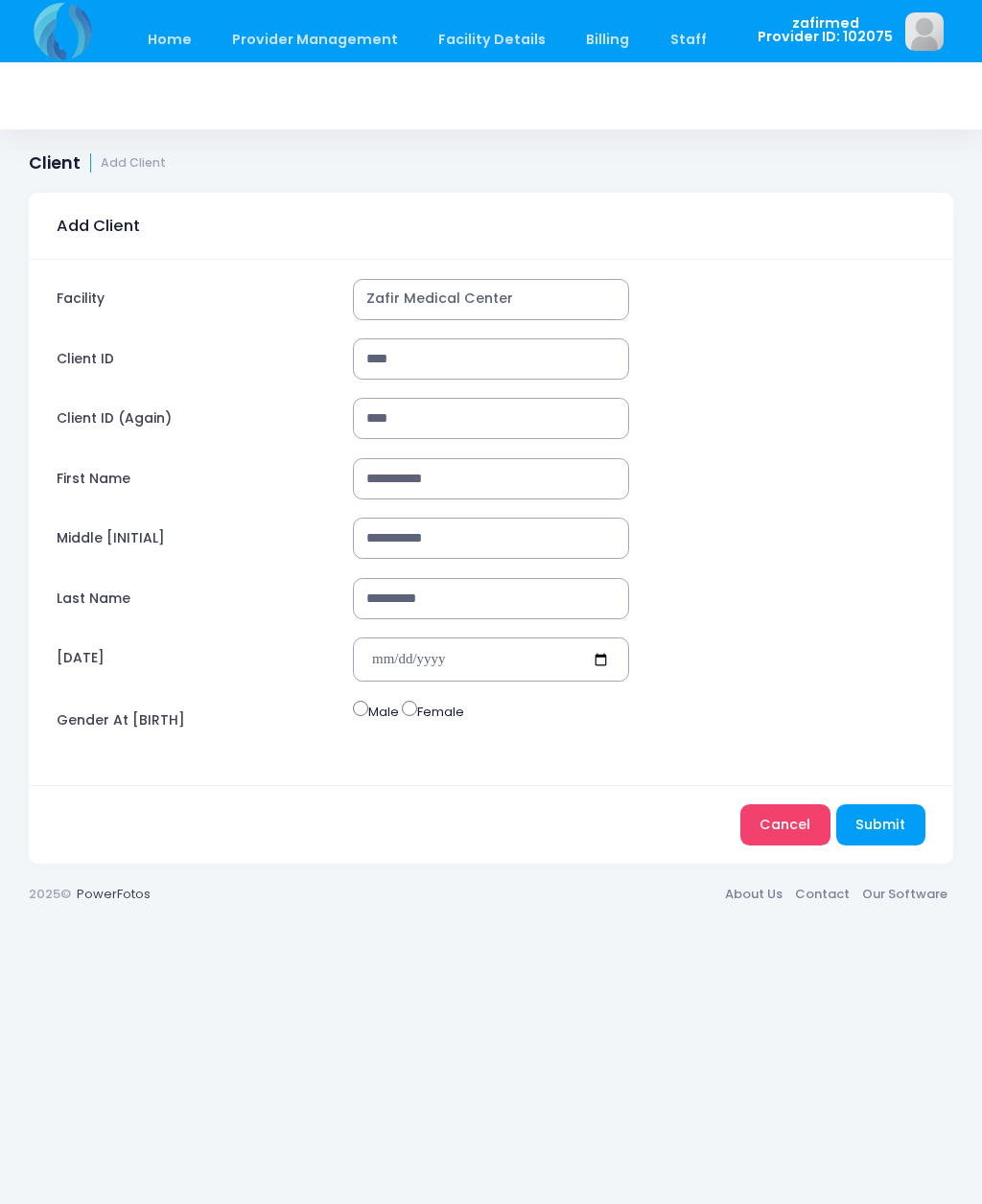 type on "*********" 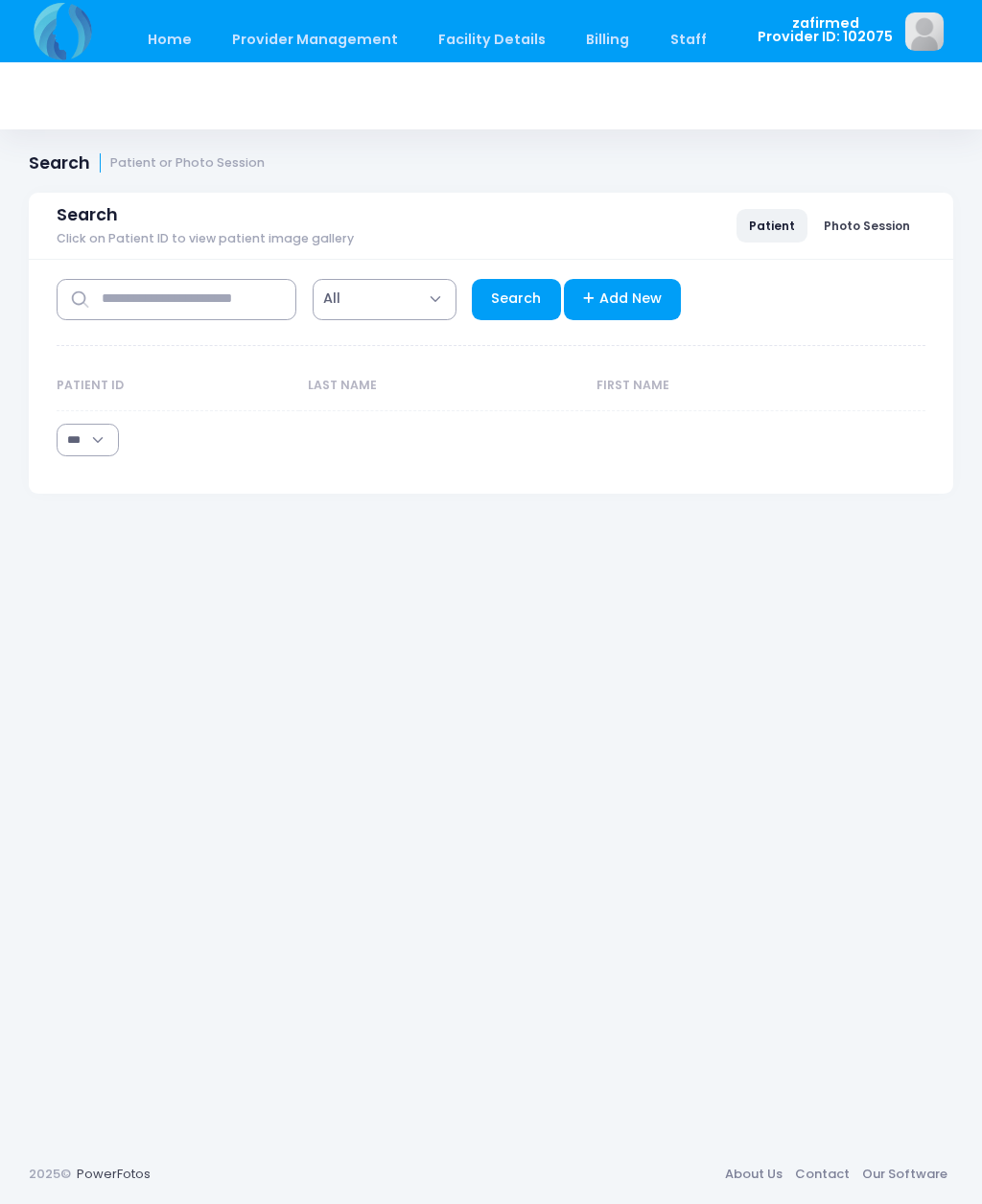 scroll, scrollTop: 0, scrollLeft: 0, axis: both 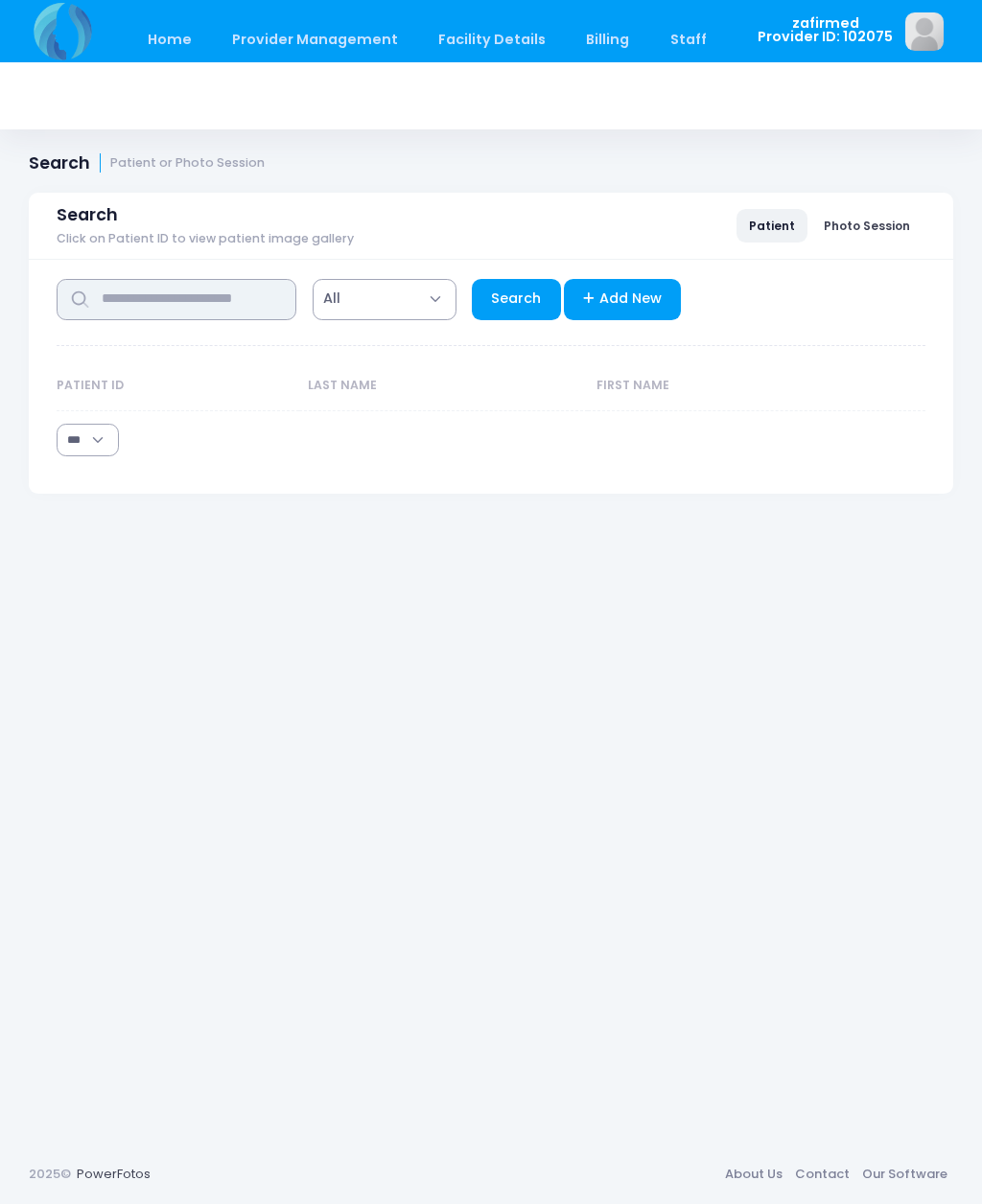 click at bounding box center (176, 299) 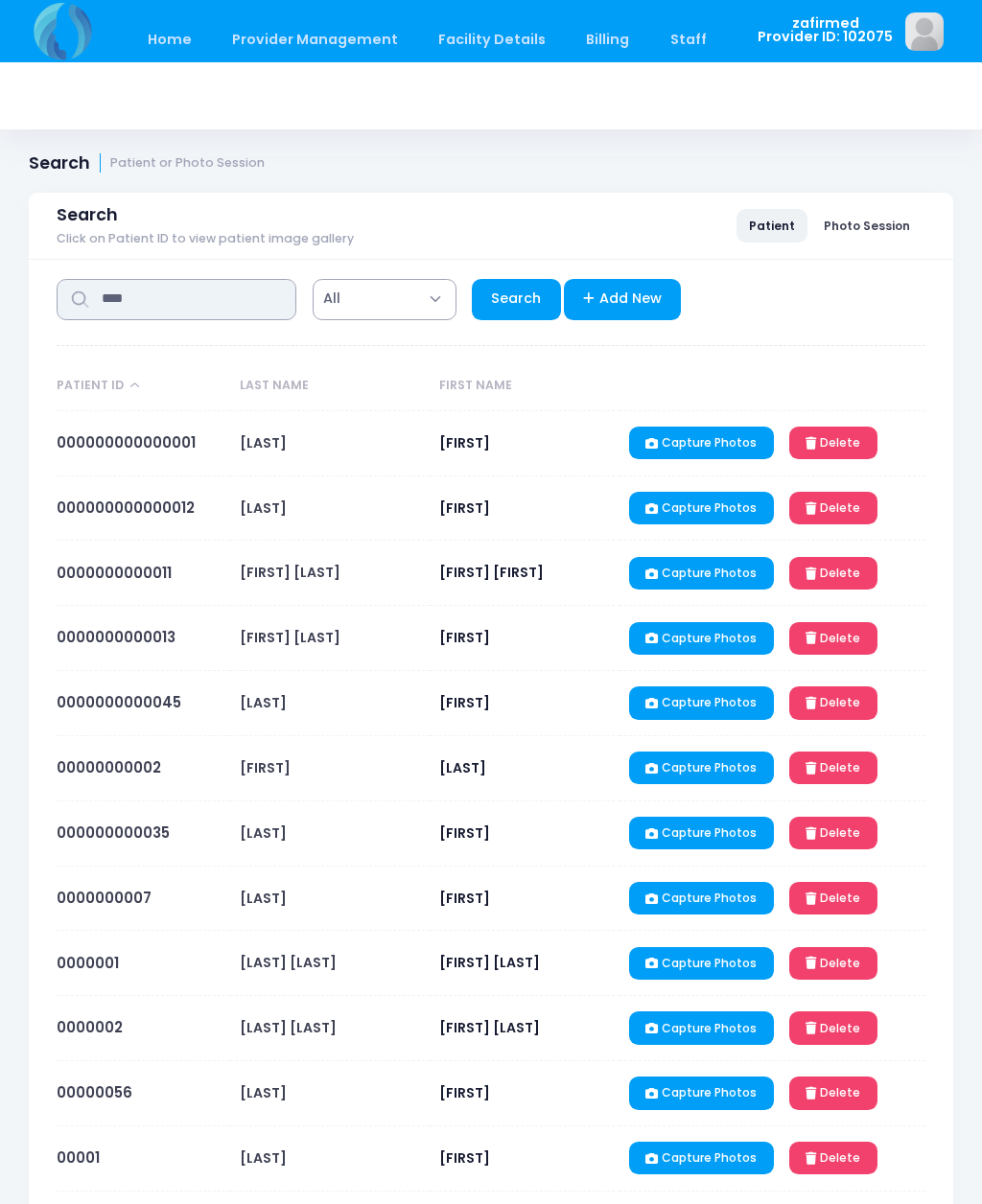 type on "****" 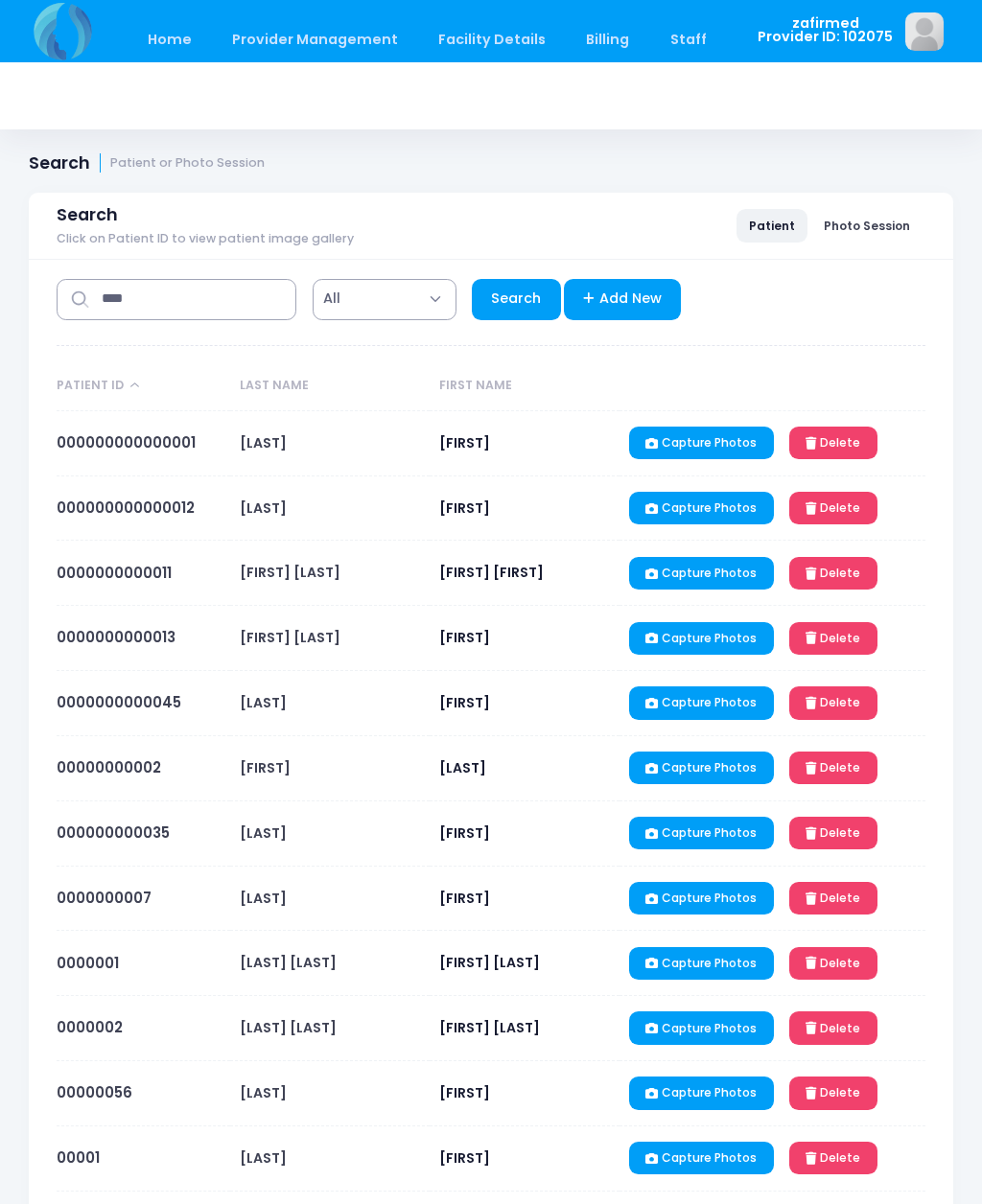 click on "Search" at bounding box center [516, 299] 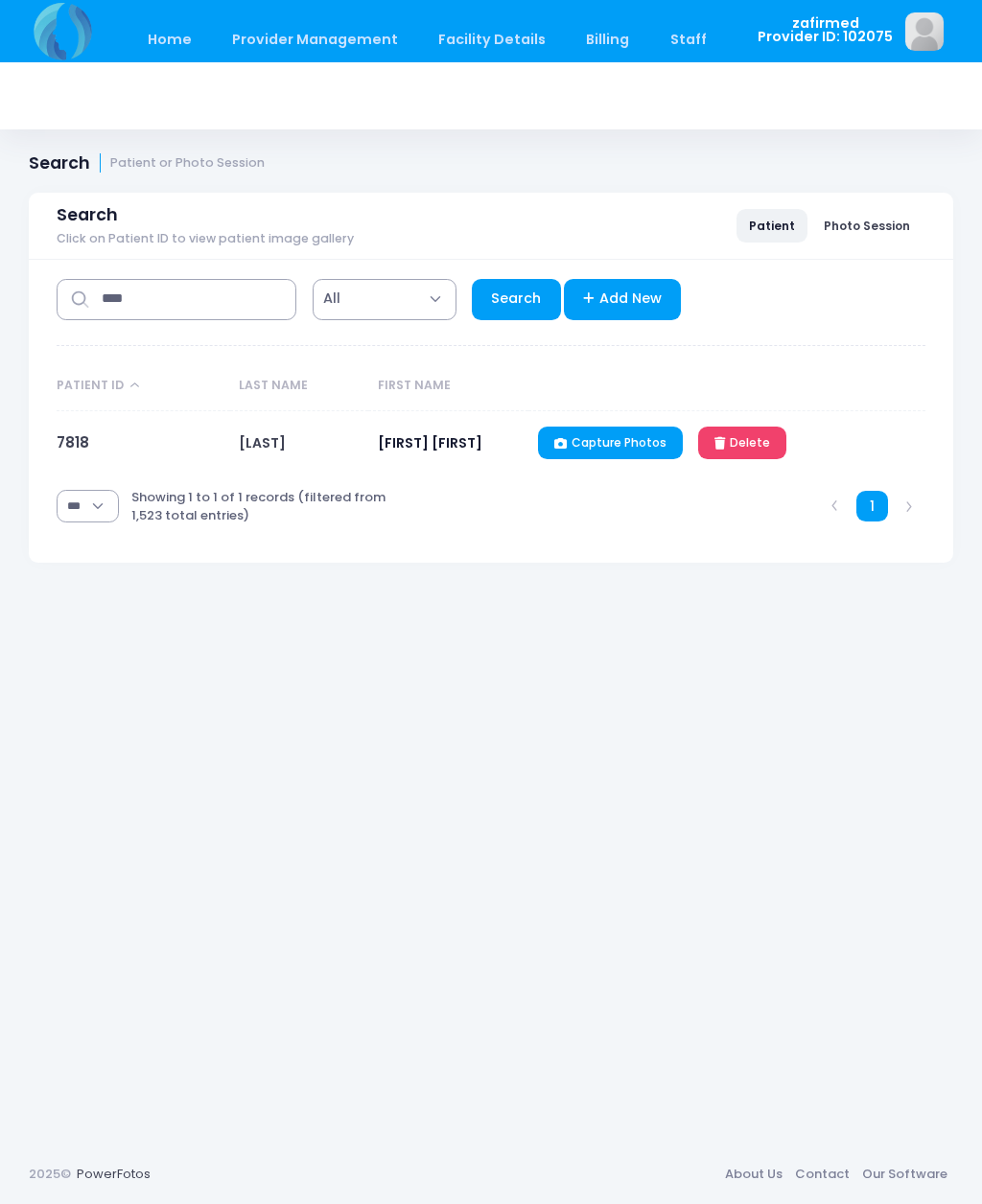 click on "Capture Photos" at bounding box center (610, 443) 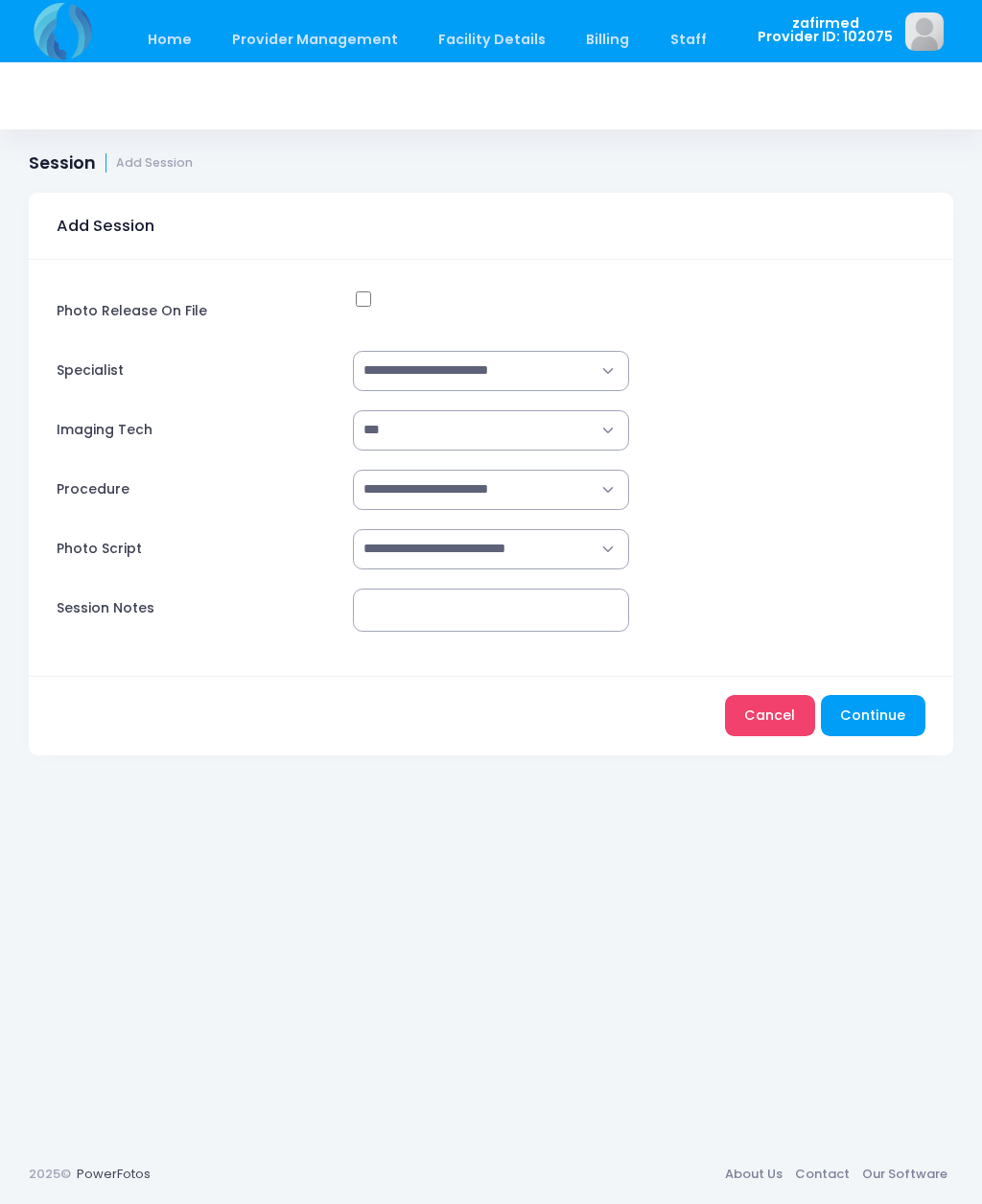 scroll, scrollTop: 0, scrollLeft: 0, axis: both 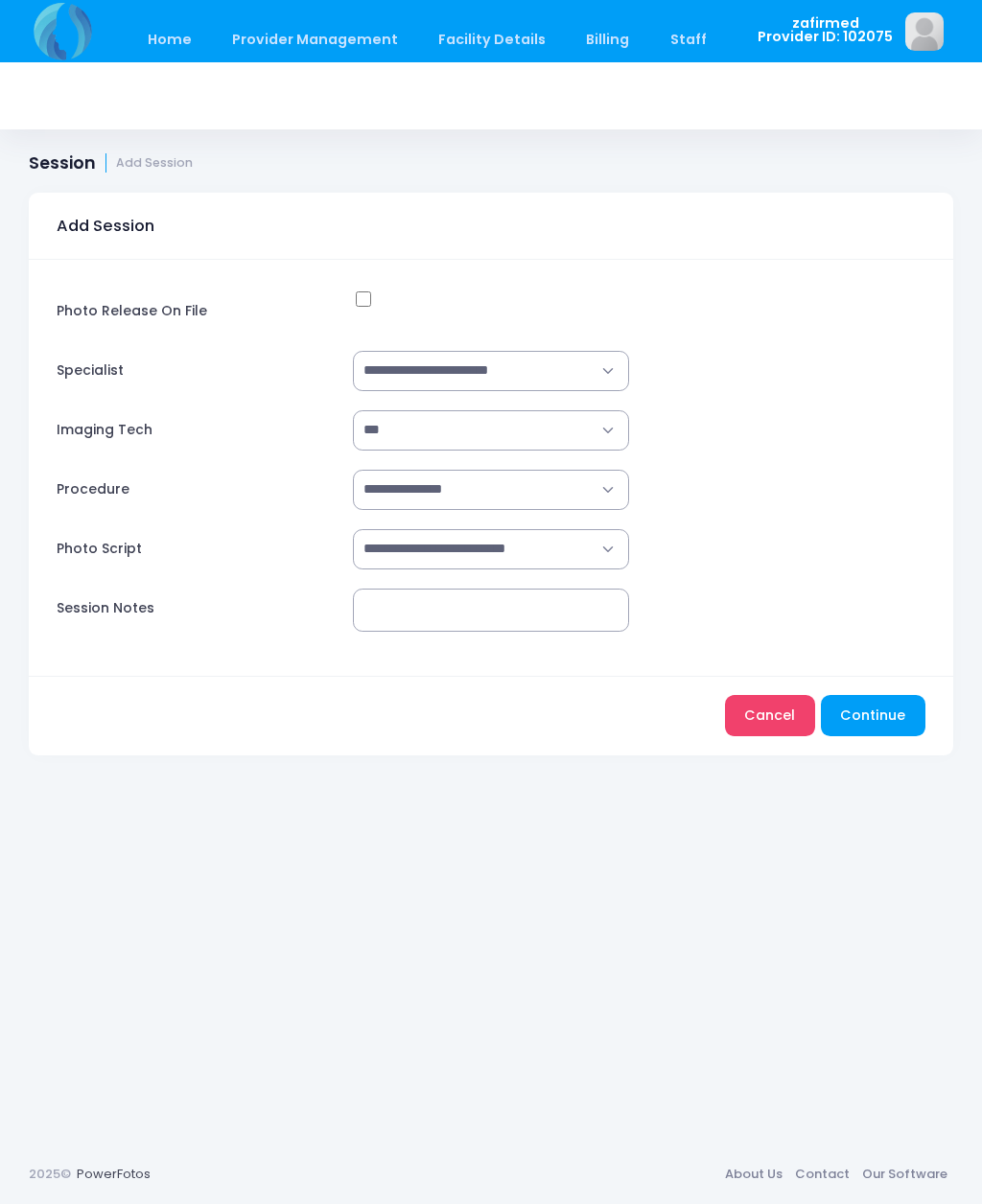 click on "**********" at bounding box center (491, 549) 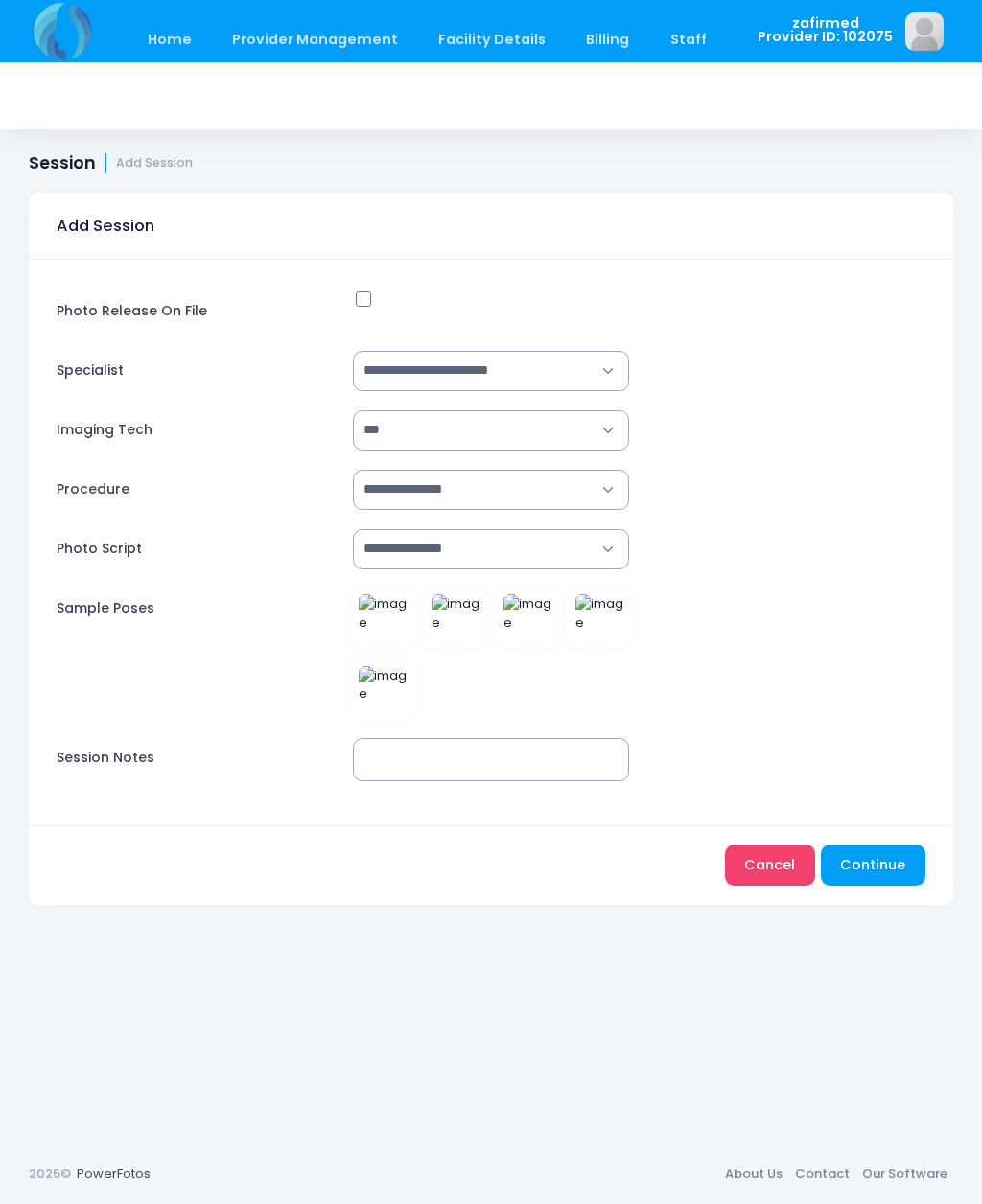 click on "**********" at bounding box center (491, 543) 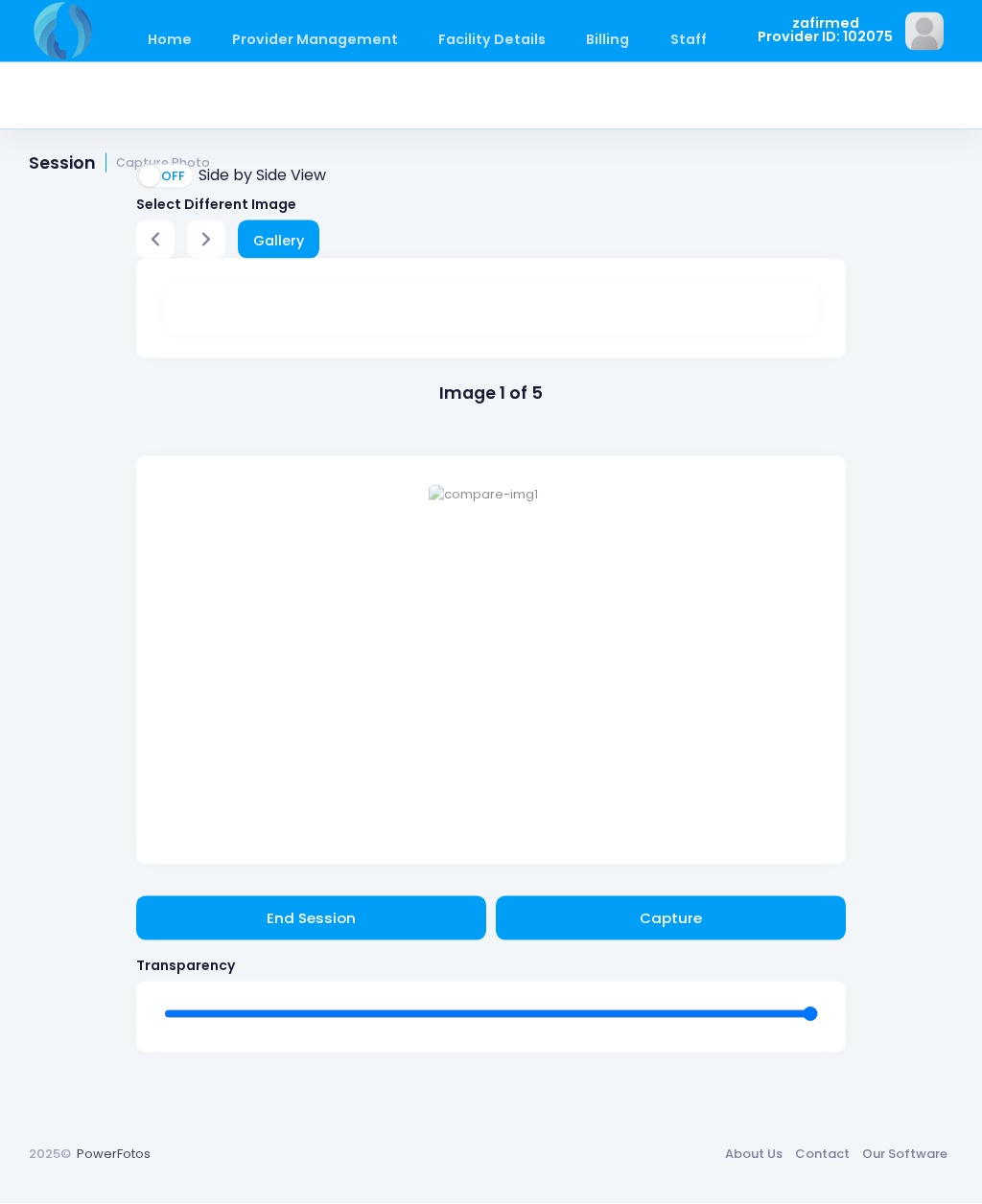 scroll, scrollTop: 541, scrollLeft: 0, axis: vertical 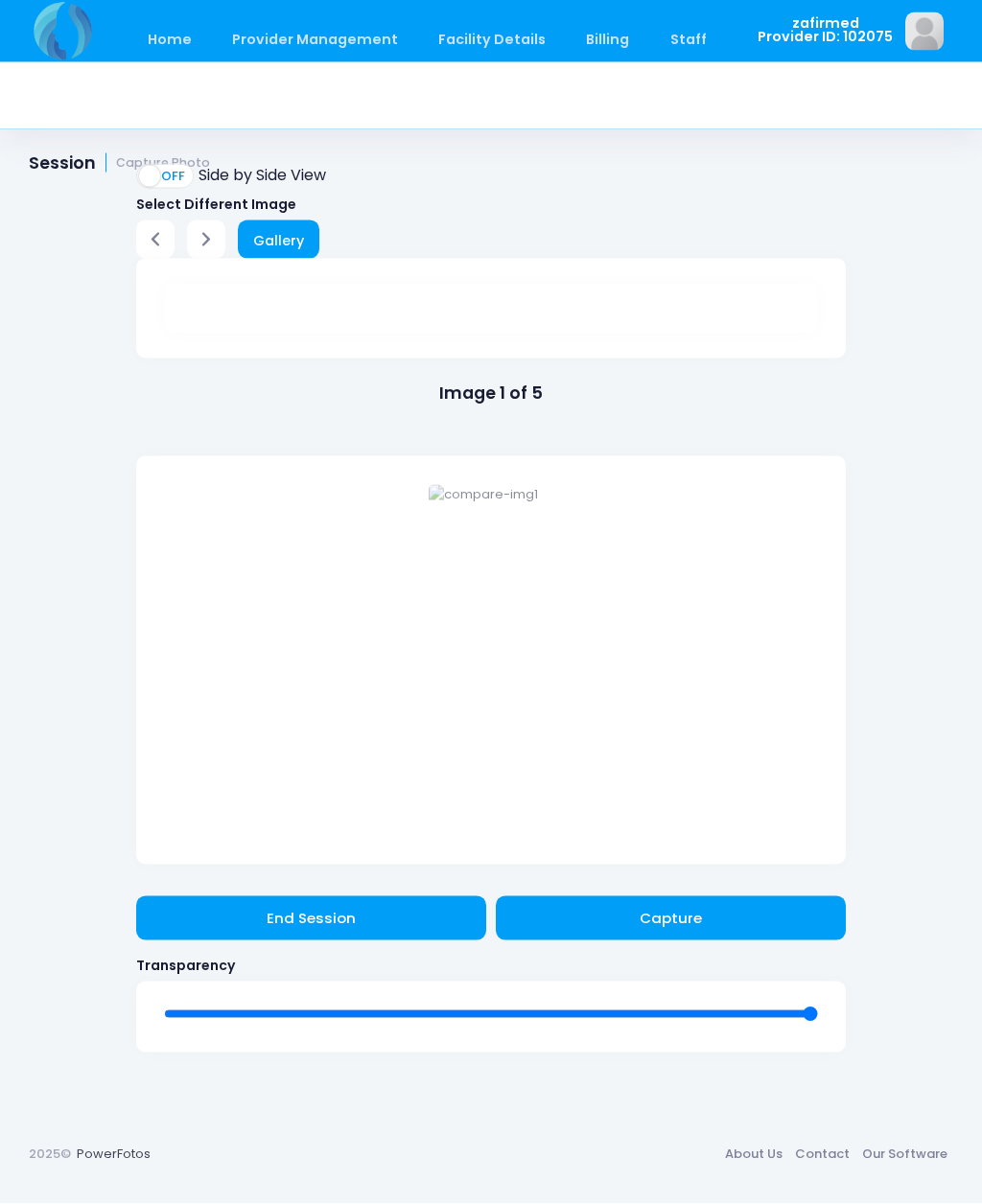 click on "Capture" at bounding box center [670, 918] 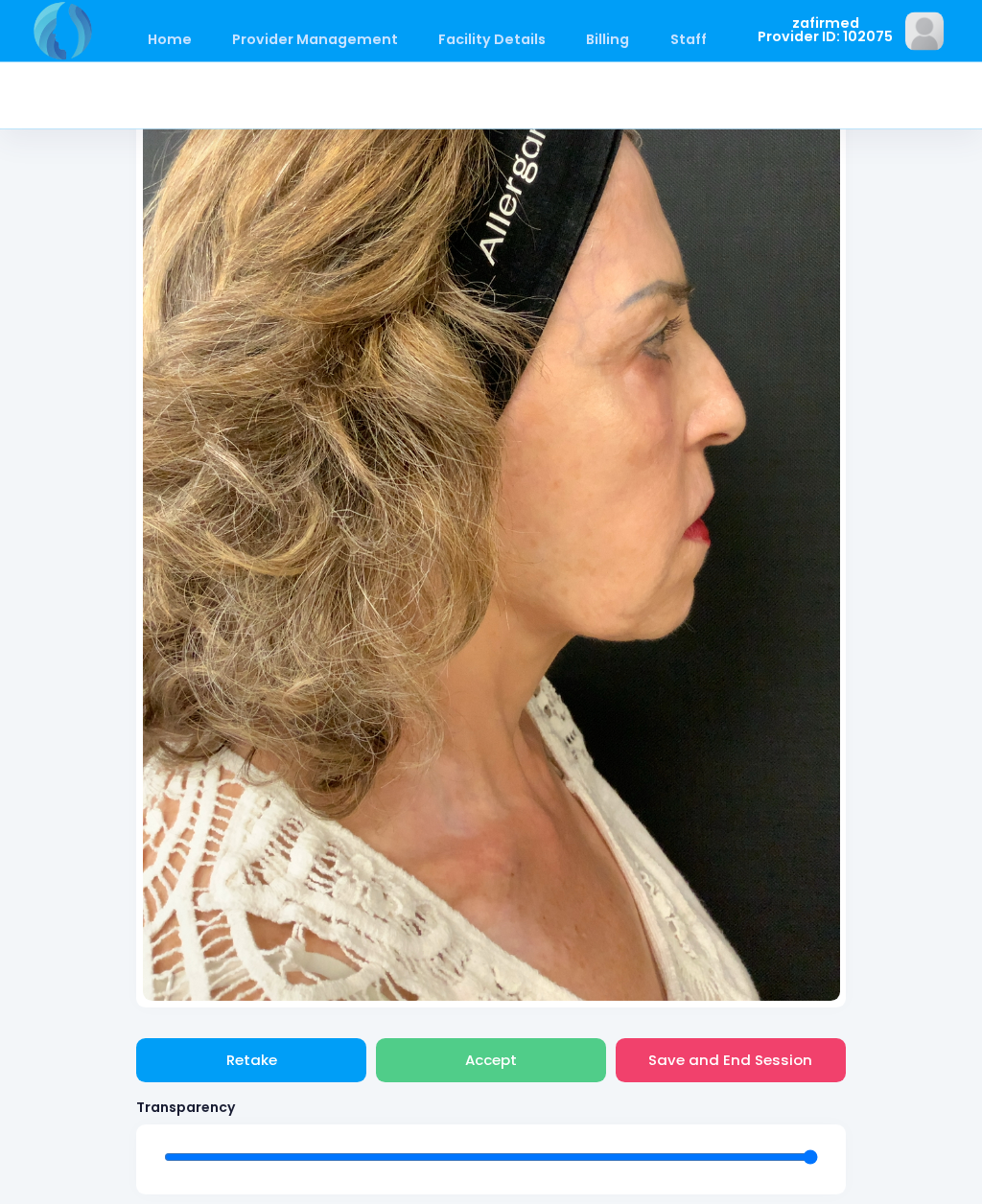 click on "Accept" at bounding box center (491, 1061) 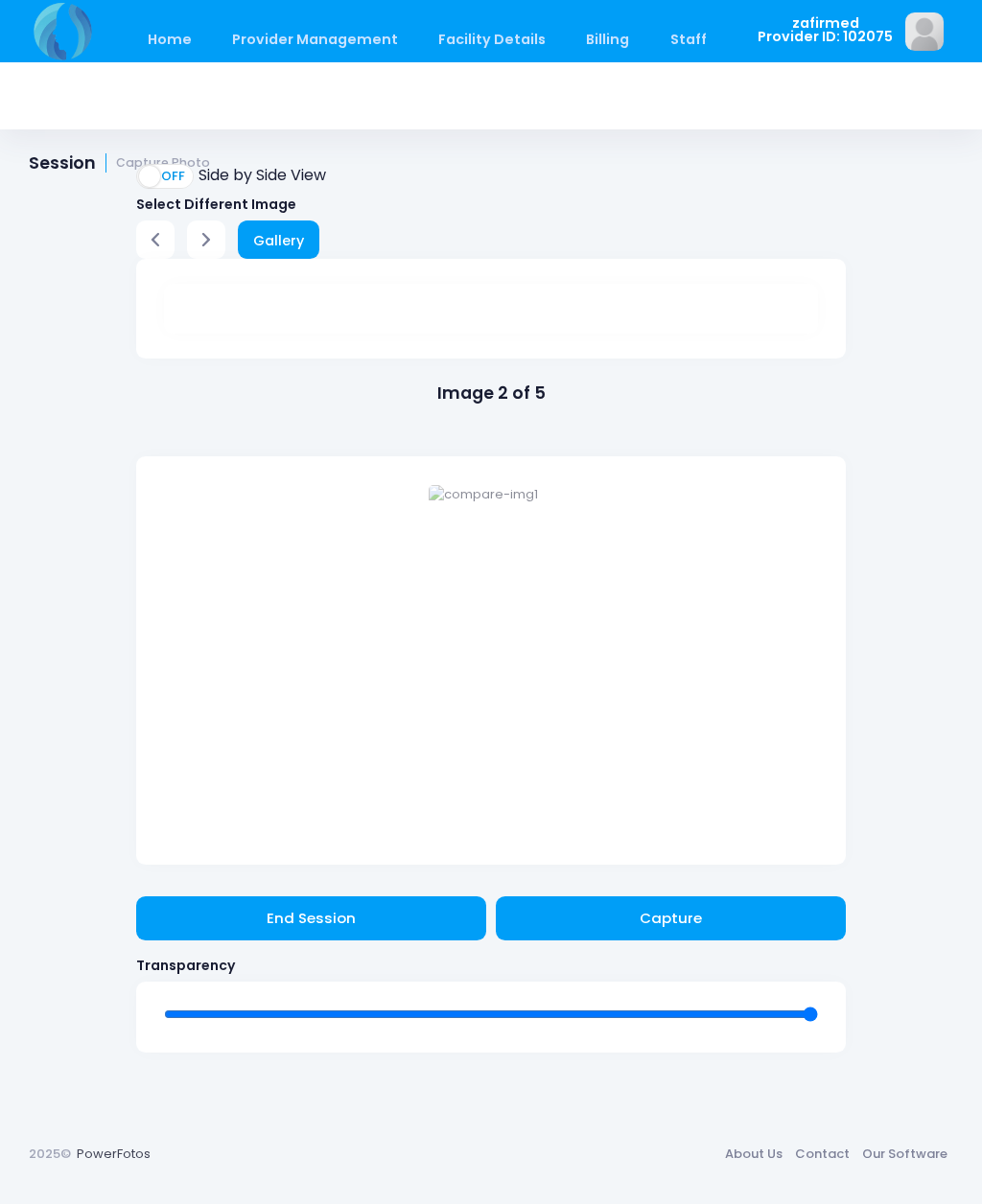 scroll, scrollTop: 541, scrollLeft: 0, axis: vertical 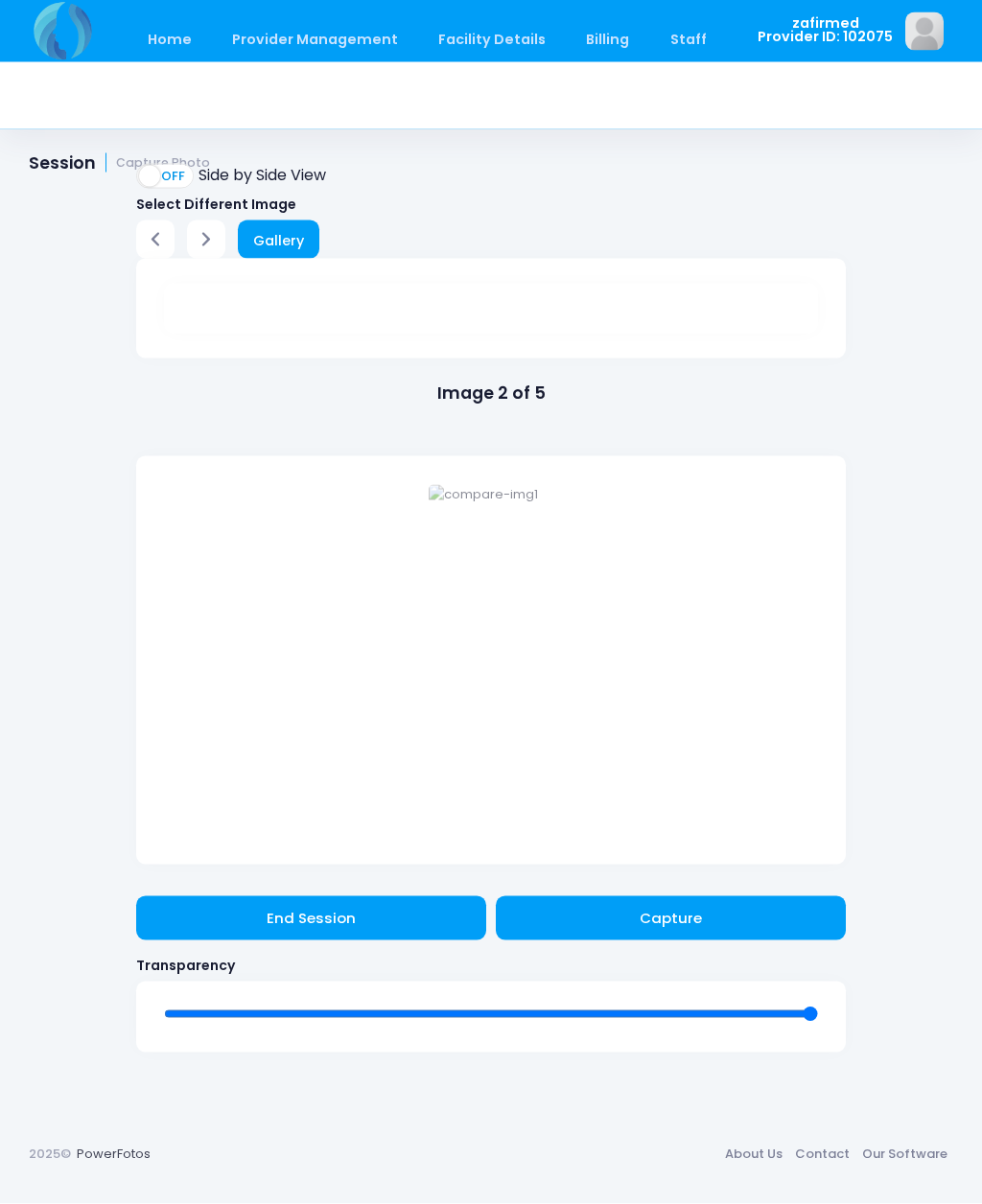 click on "Capture" at bounding box center (670, 918) 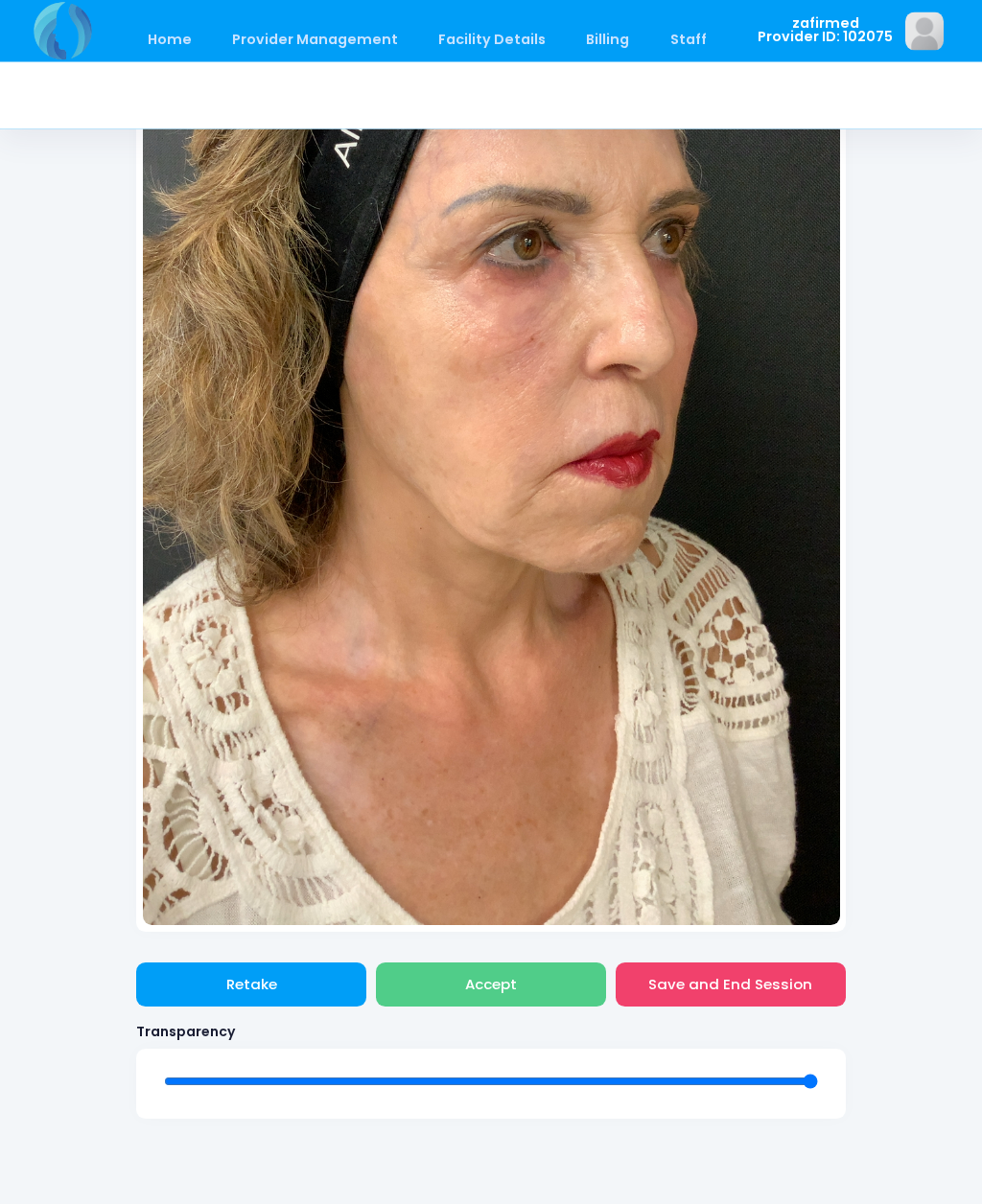 scroll, scrollTop: 776, scrollLeft: 0, axis: vertical 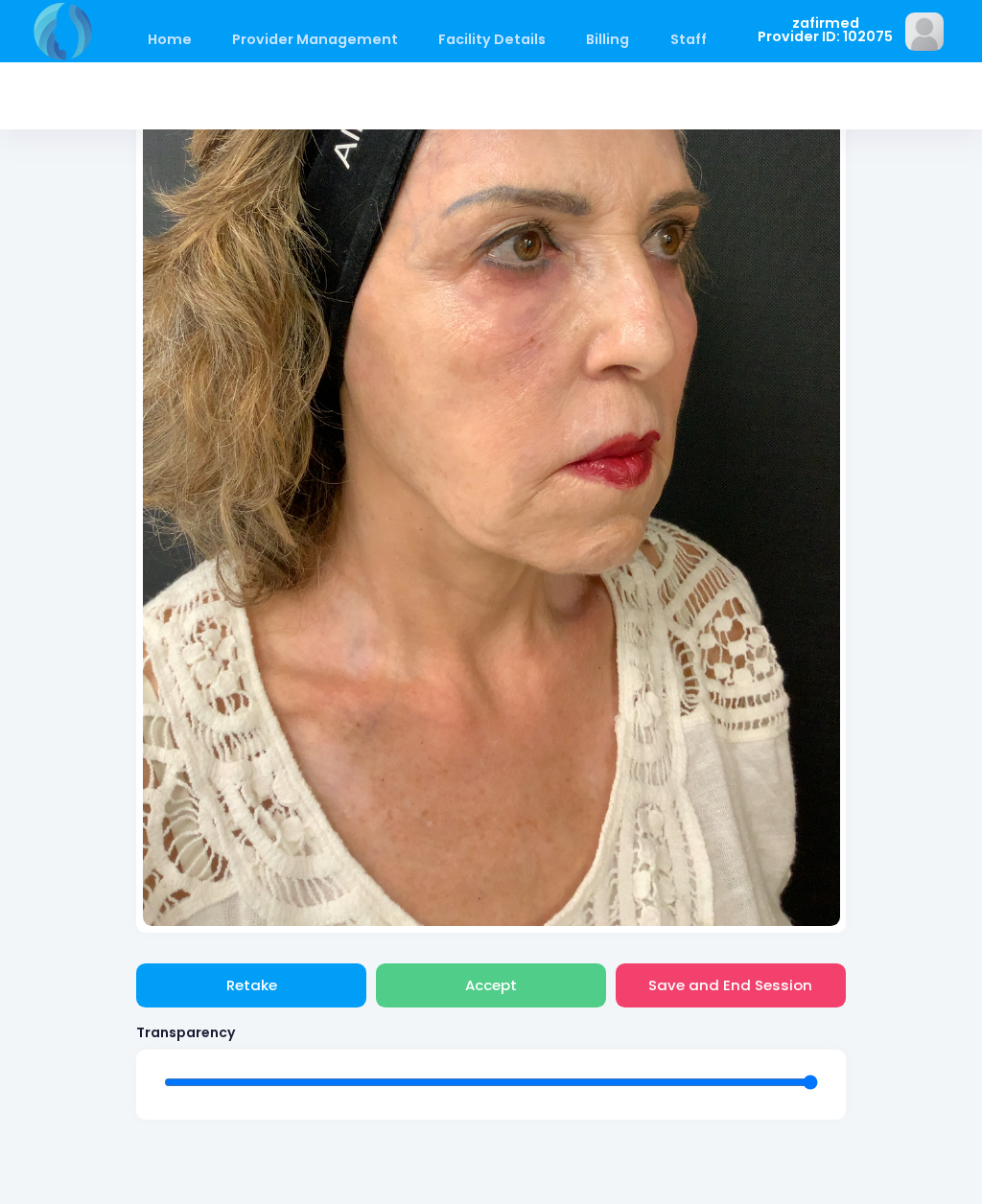 click on "Accept" at bounding box center [491, 985] 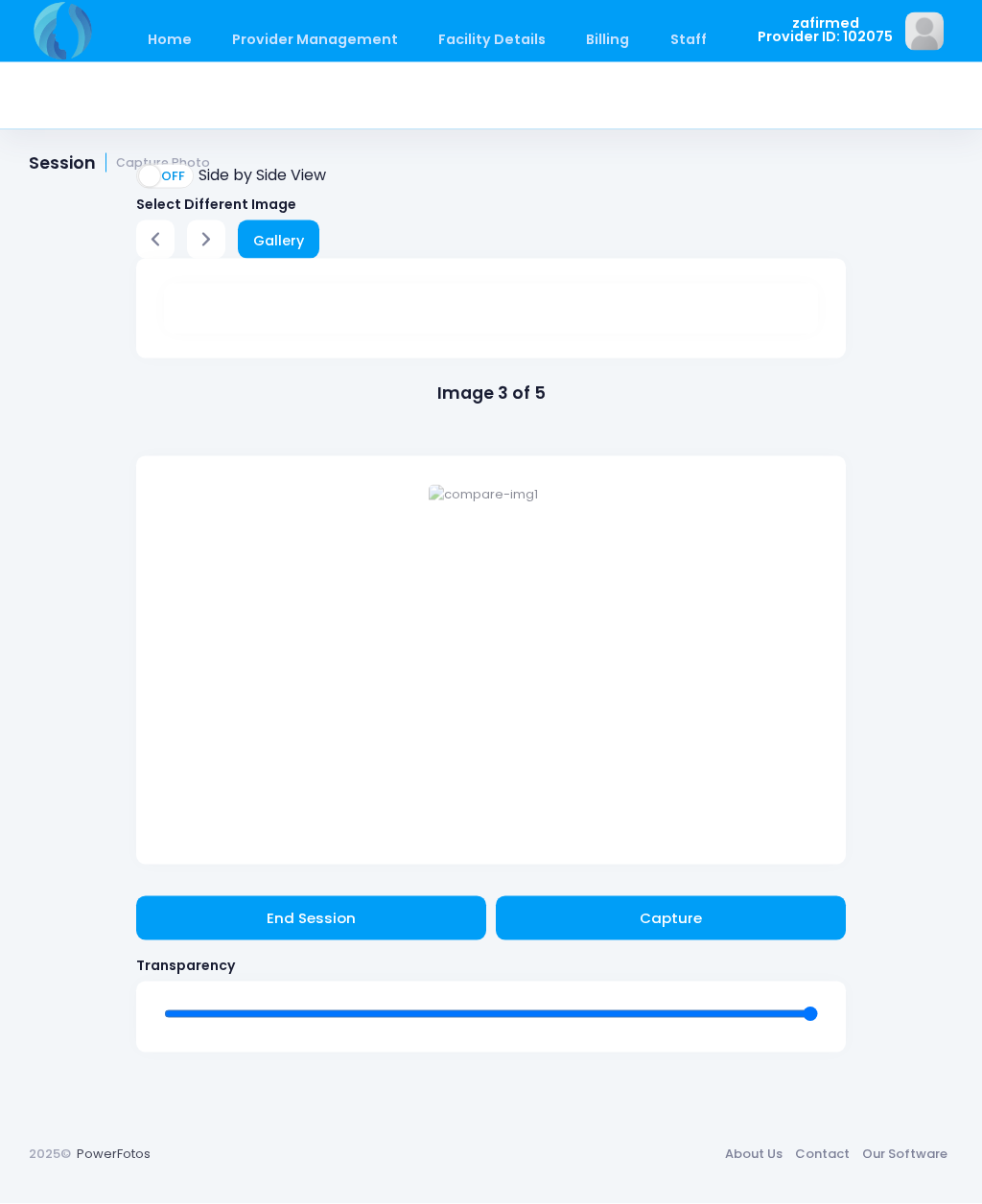 scroll, scrollTop: 403, scrollLeft: 0, axis: vertical 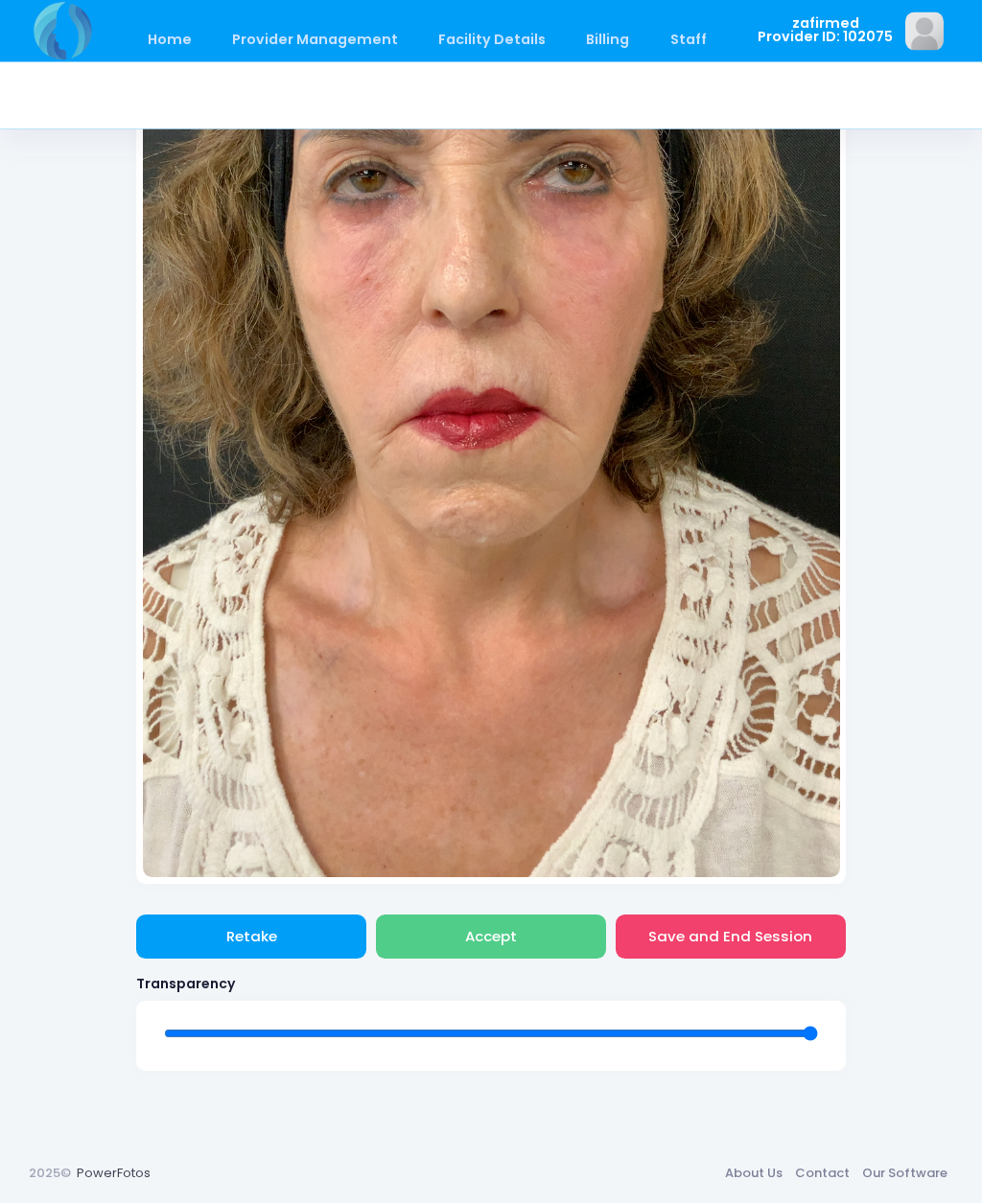 click on "Retake" at bounding box center [251, 938] 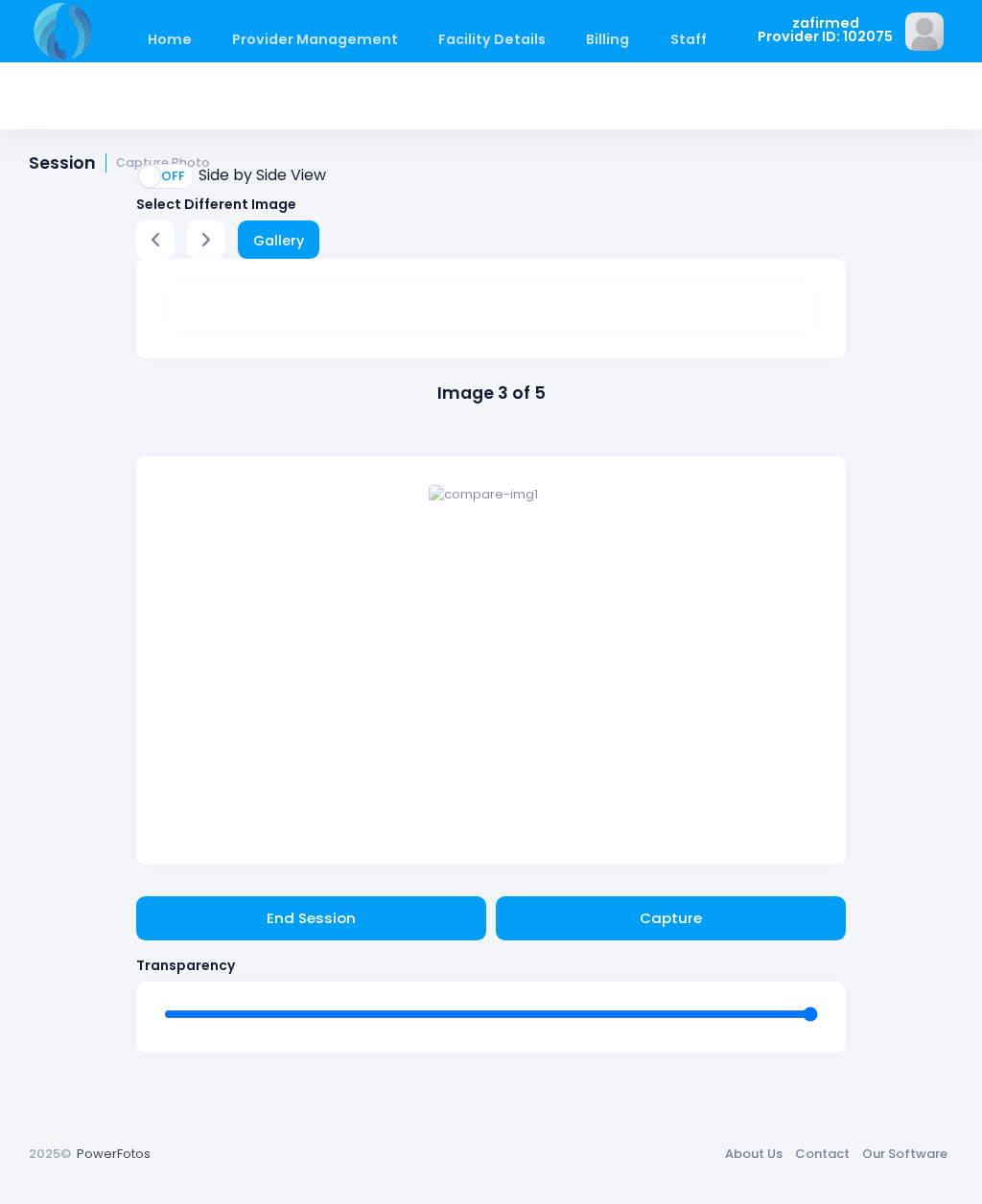 click on "Capture" at bounding box center [670, 918] 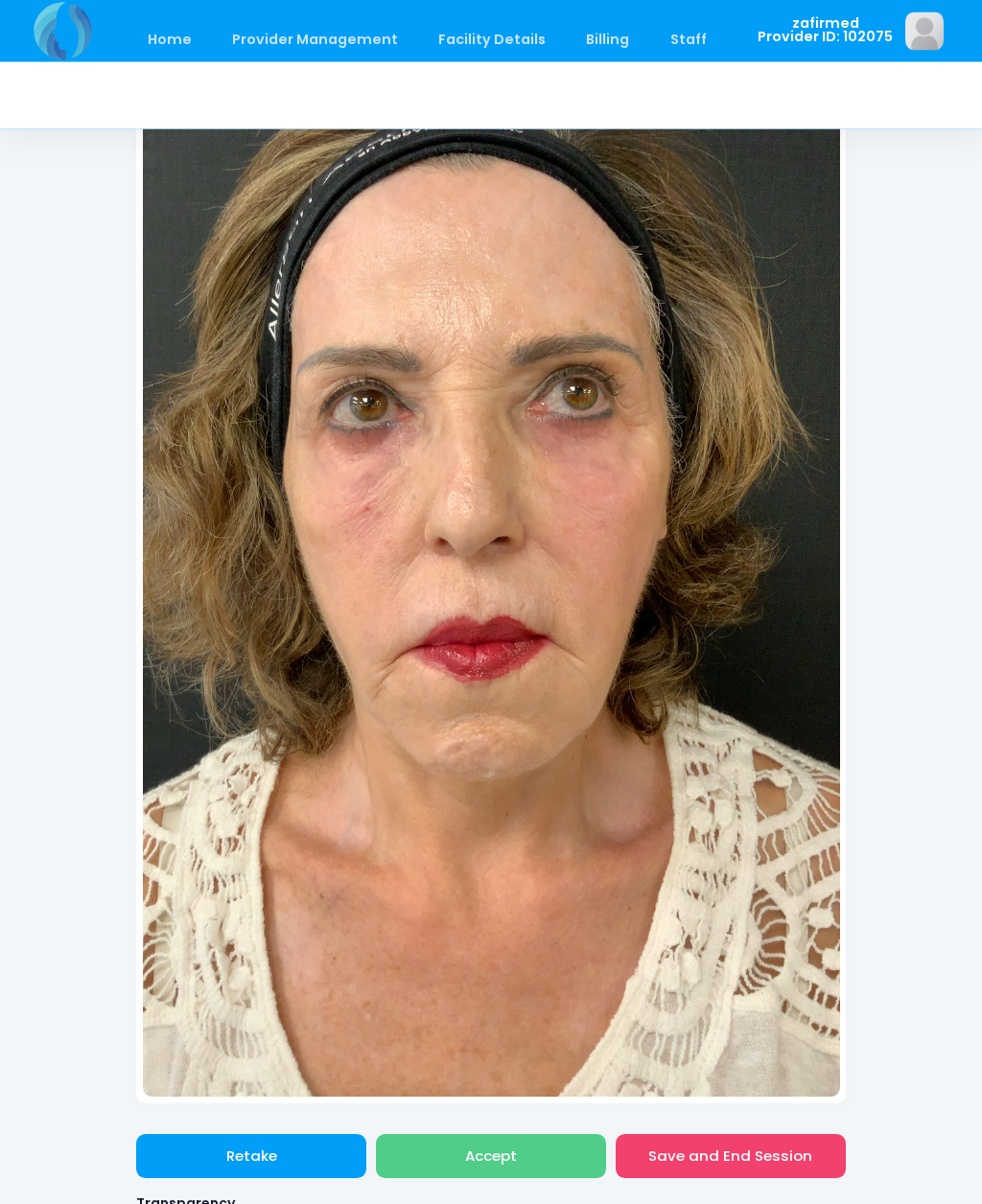 scroll, scrollTop: 636, scrollLeft: 0, axis: vertical 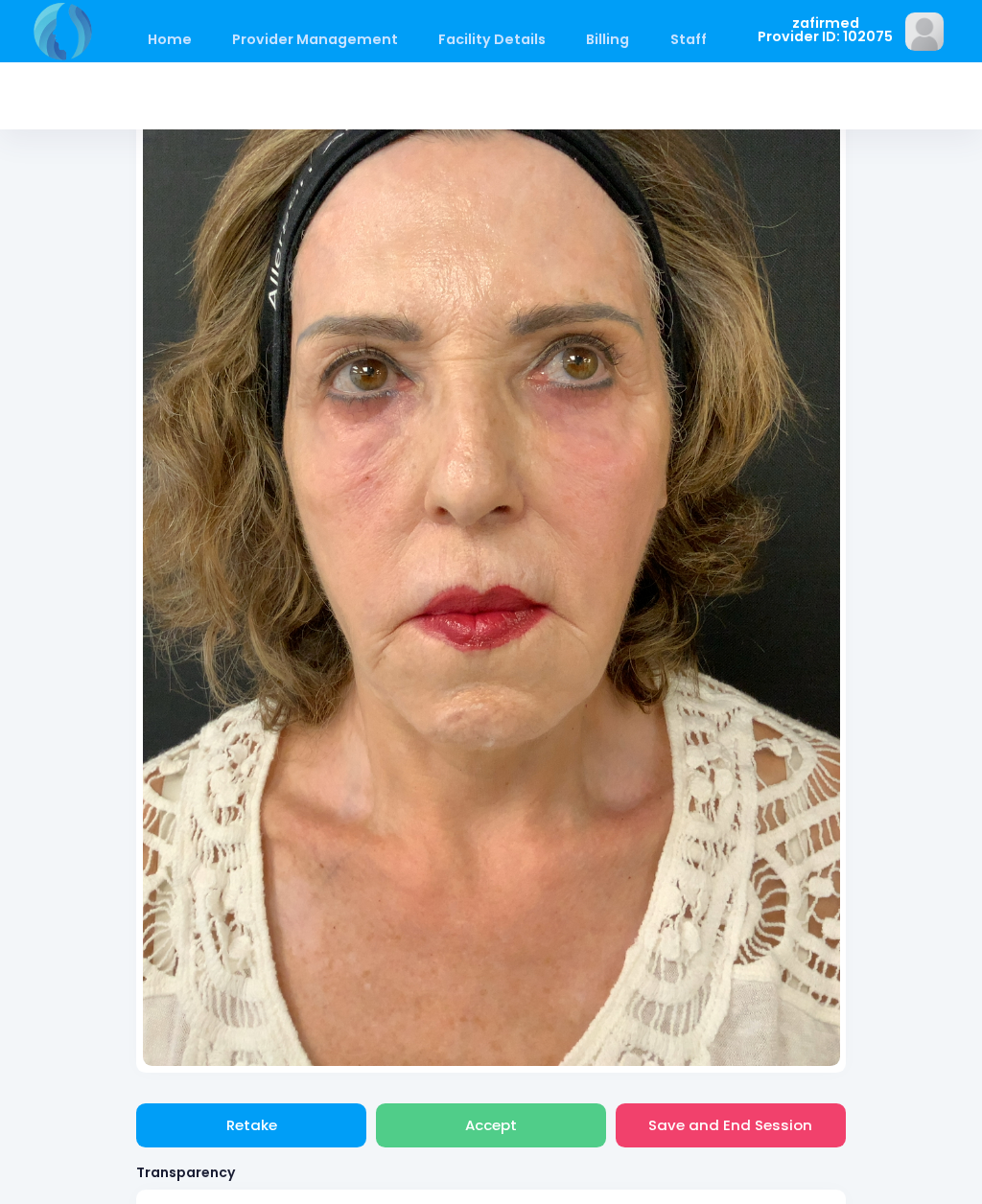 click on "Accept" at bounding box center (491, 1125) 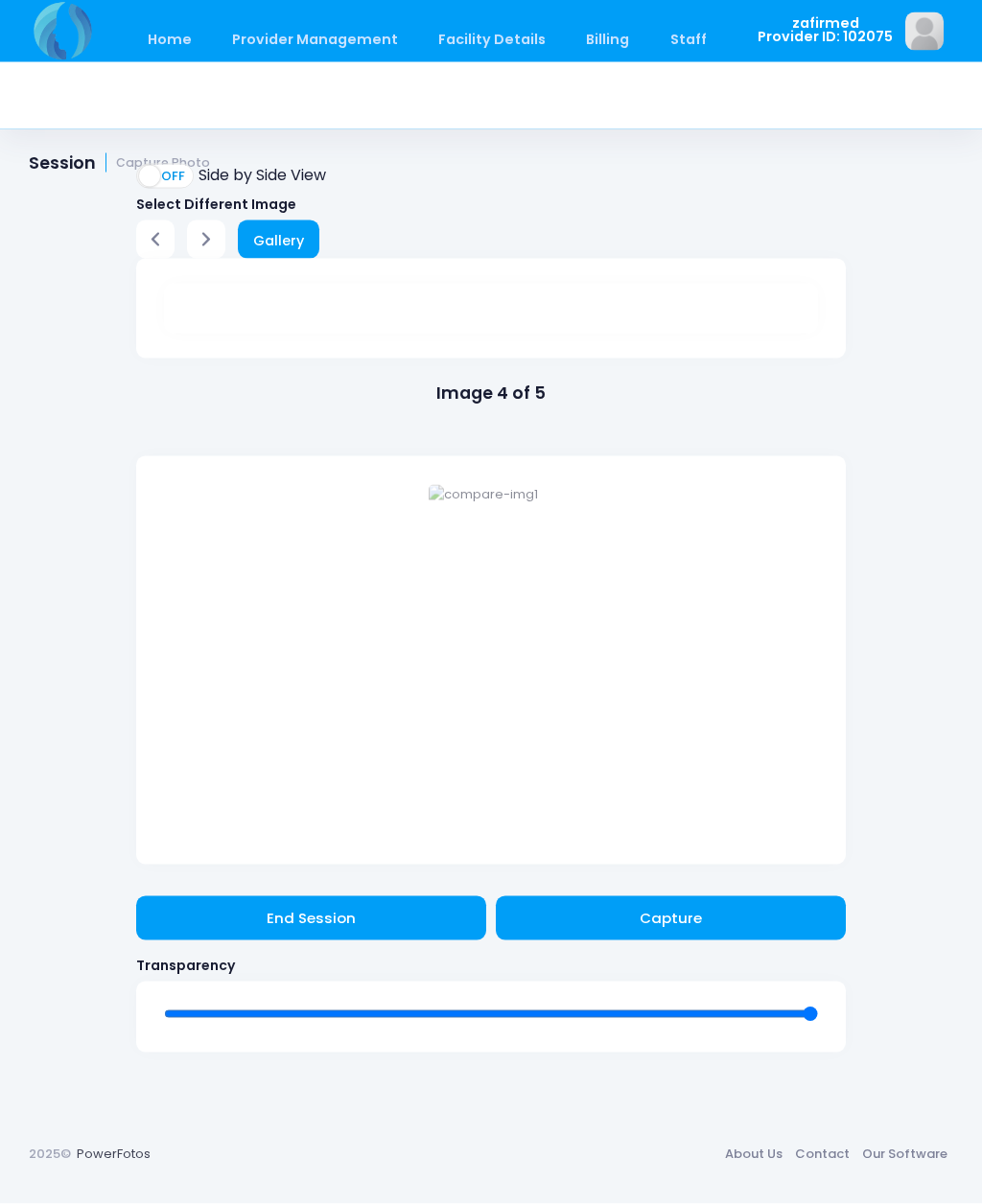 scroll, scrollTop: 535, scrollLeft: 0, axis: vertical 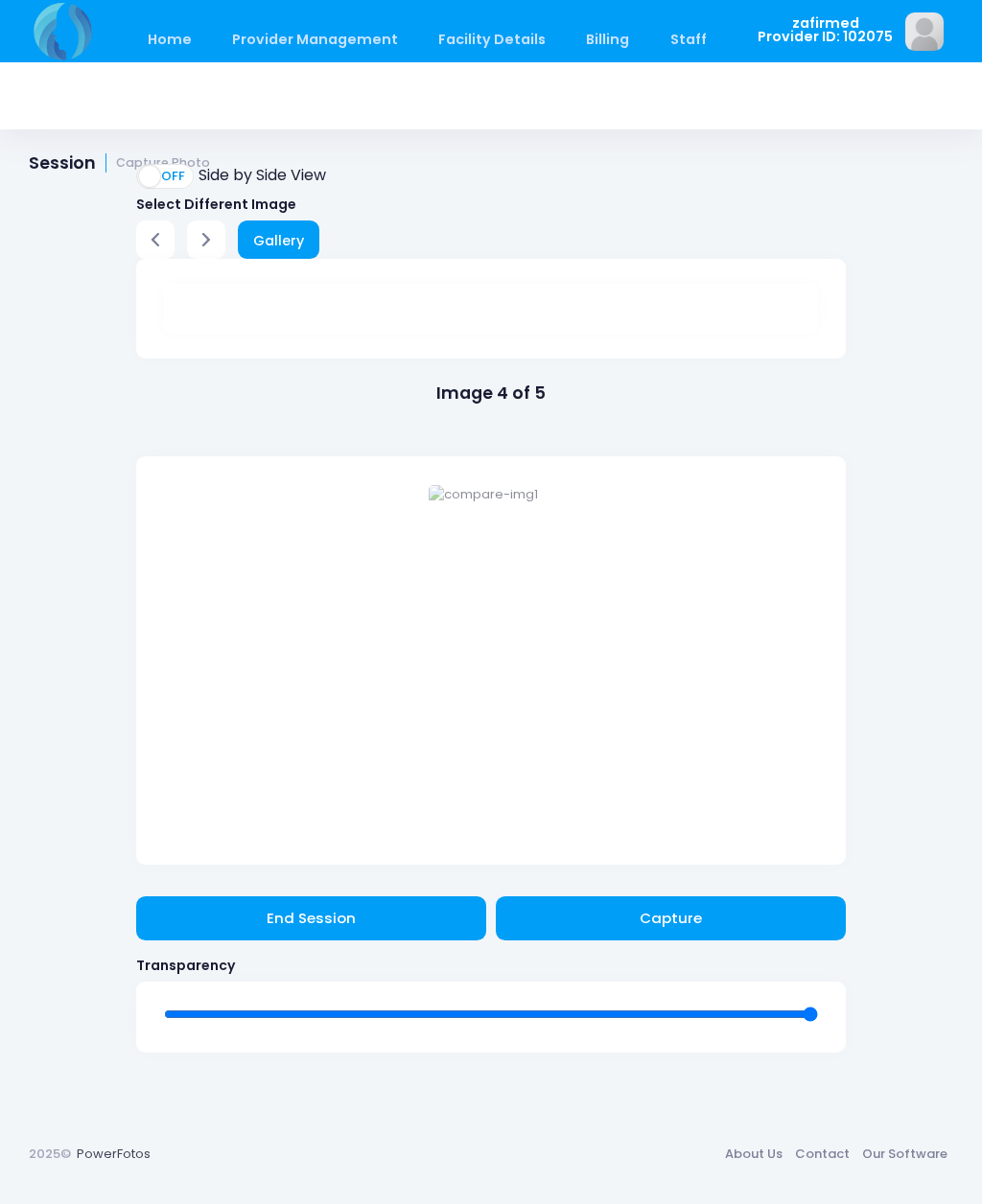click on "Capture" at bounding box center [670, 918] 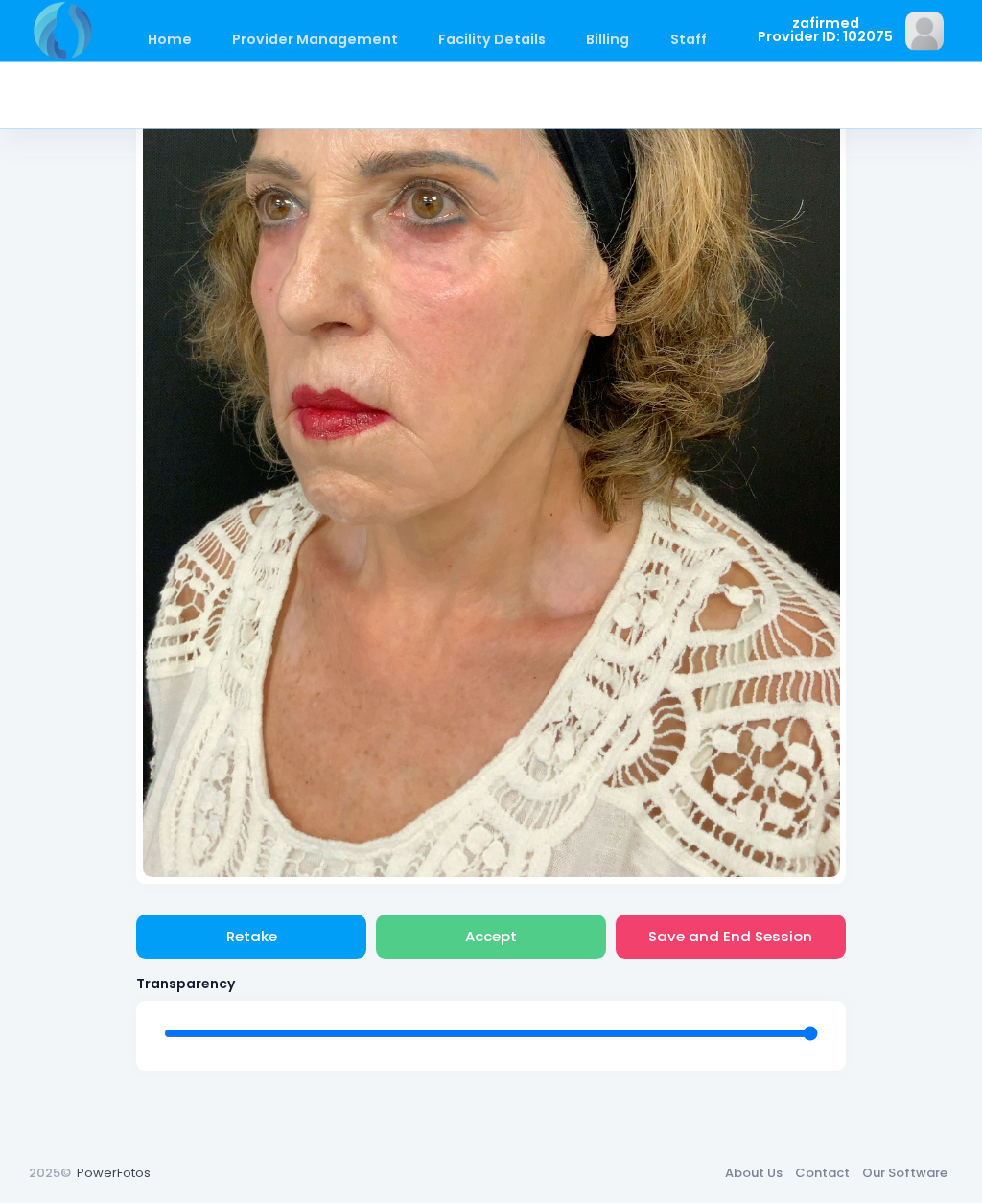 click on "Accept" at bounding box center (491, 938) 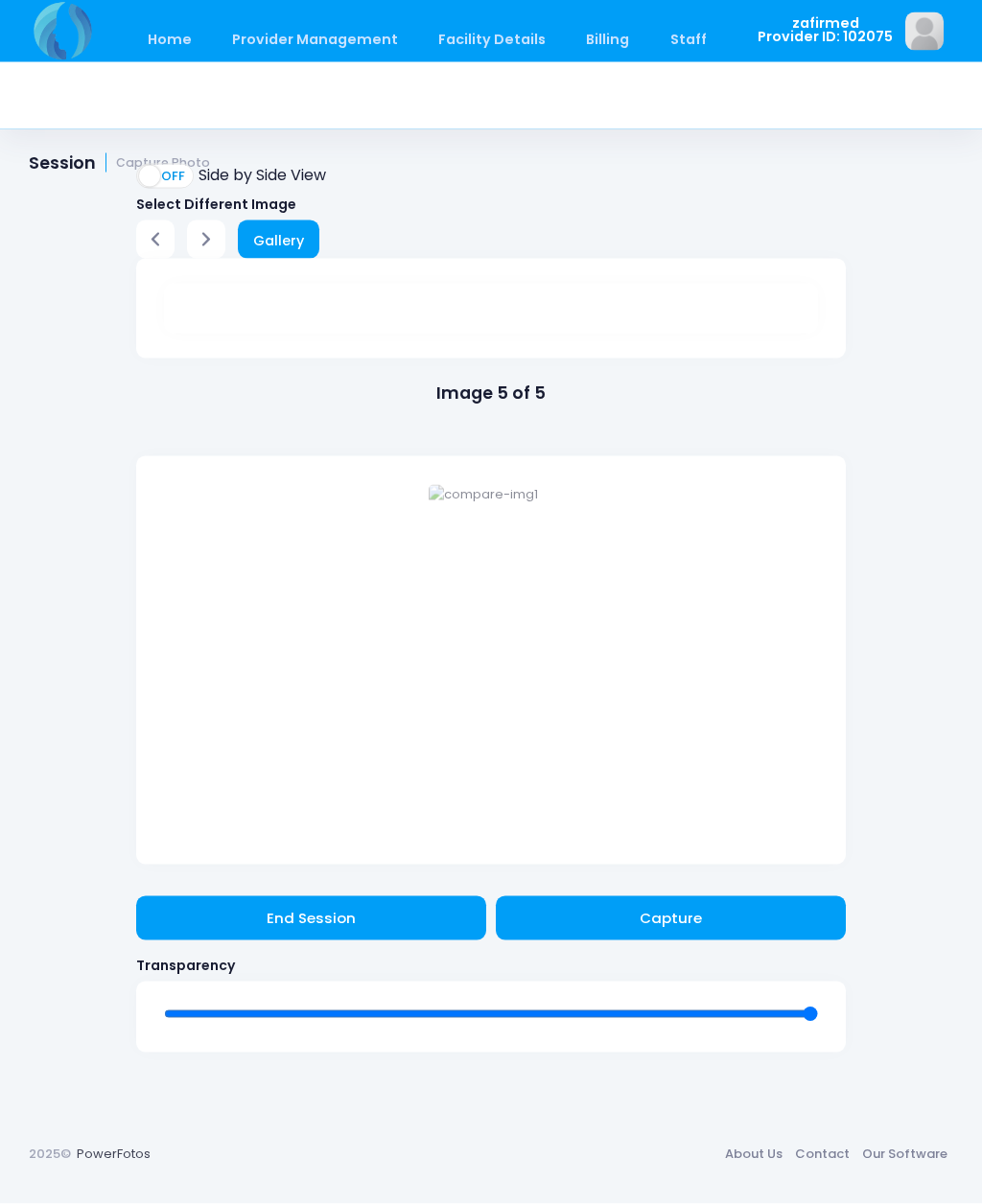 scroll, scrollTop: 482, scrollLeft: 0, axis: vertical 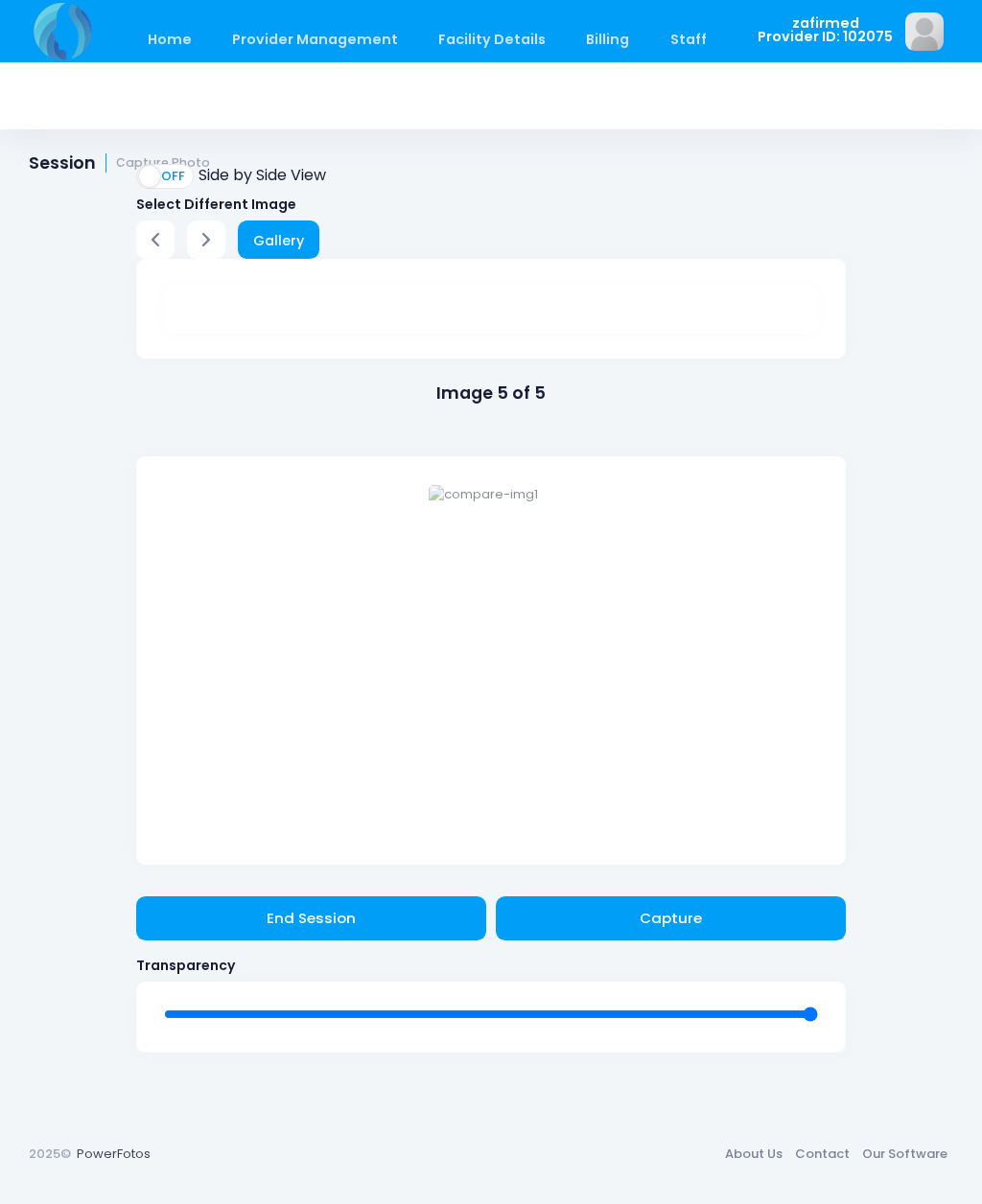 click on "Capture" at bounding box center [670, 918] 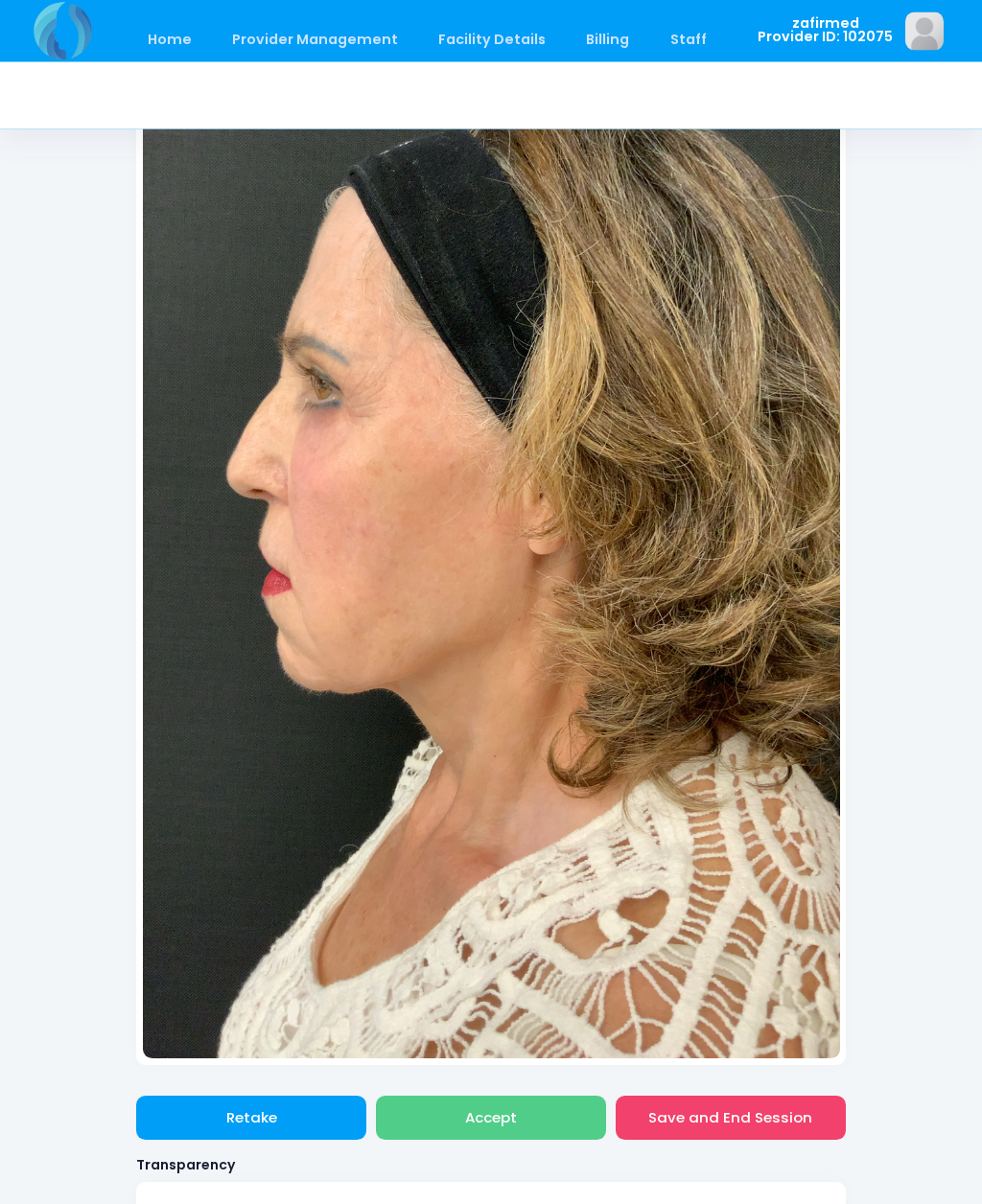 scroll, scrollTop: 643, scrollLeft: 0, axis: vertical 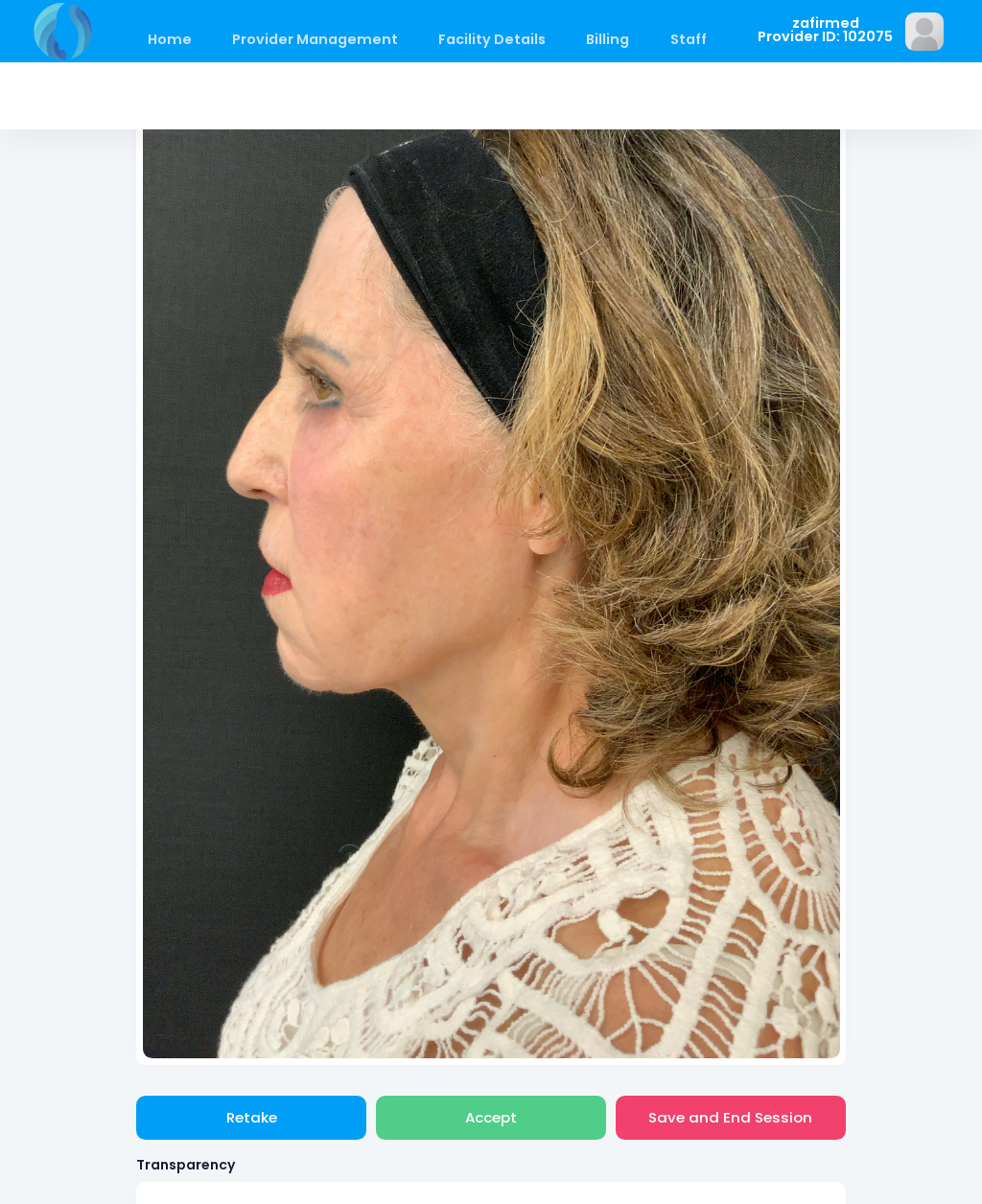 click on "Accept" at bounding box center [491, 1118] 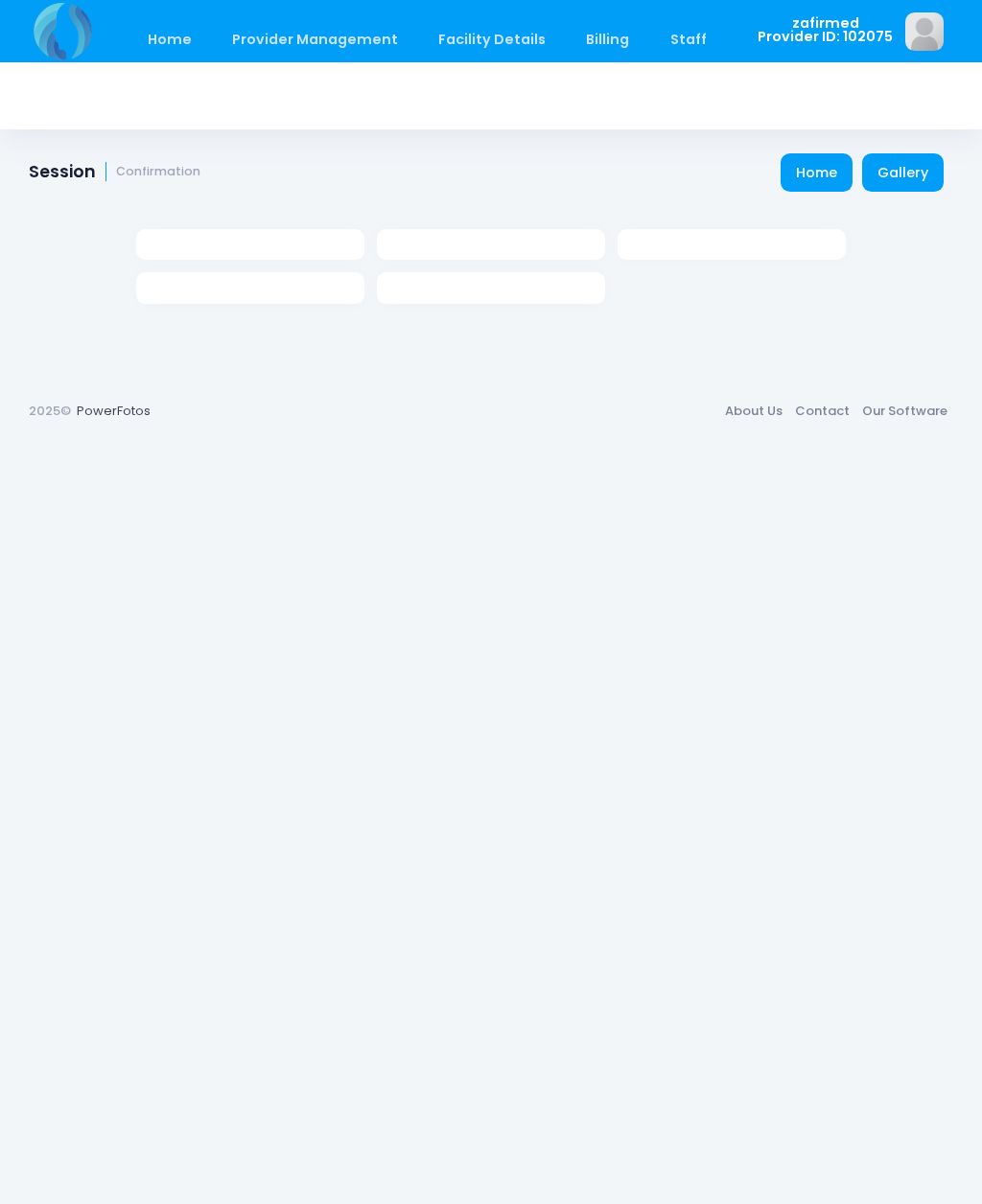 scroll, scrollTop: 0, scrollLeft: 0, axis: both 